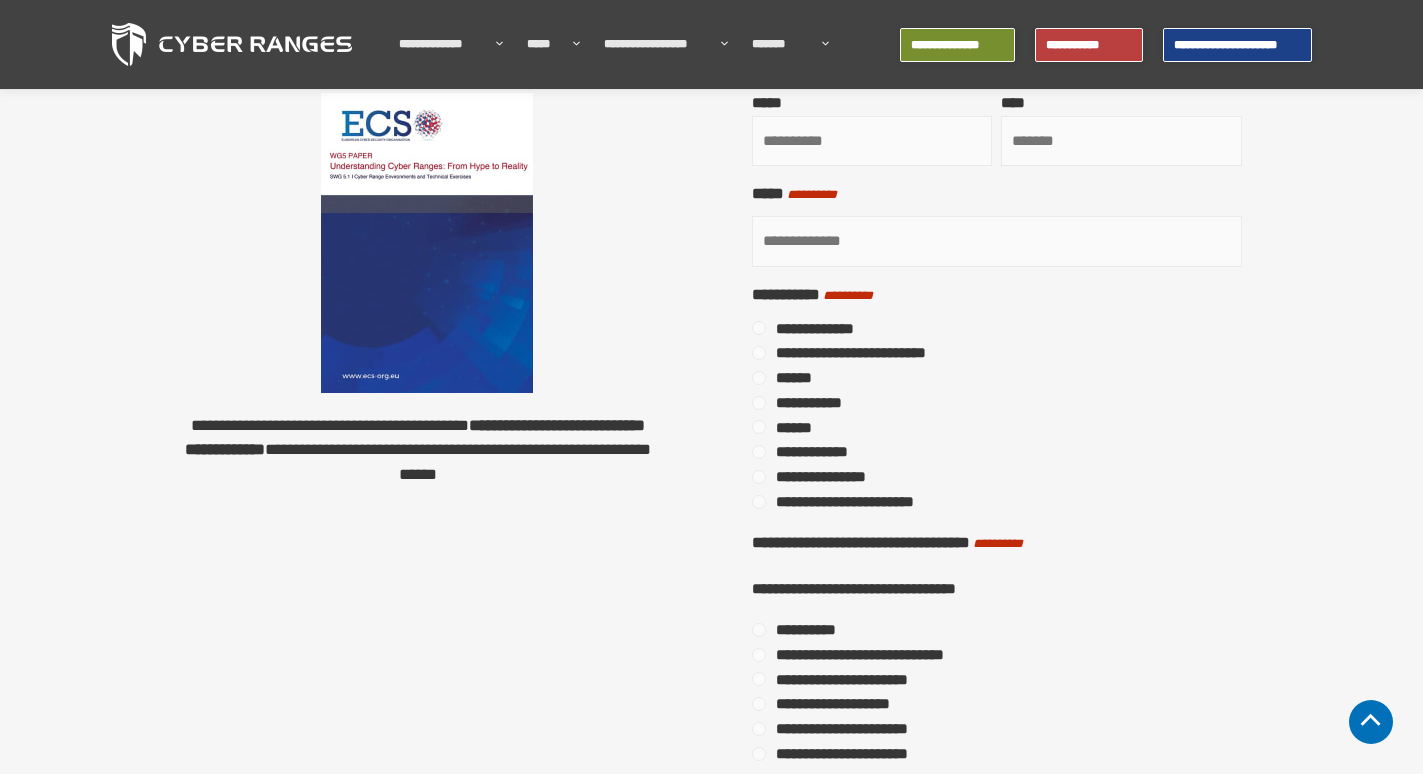 scroll, scrollTop: 0, scrollLeft: 0, axis: both 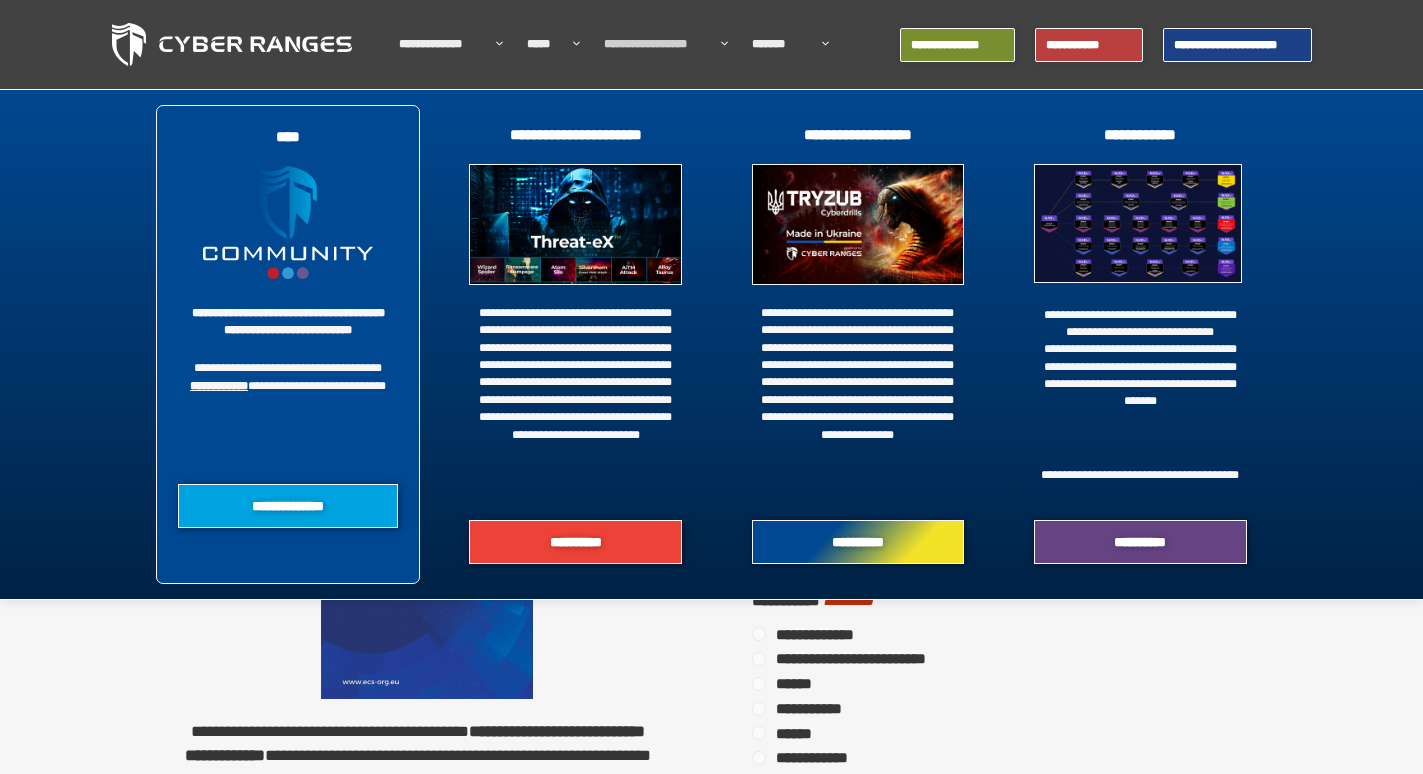 click at bounding box center [719, 44] 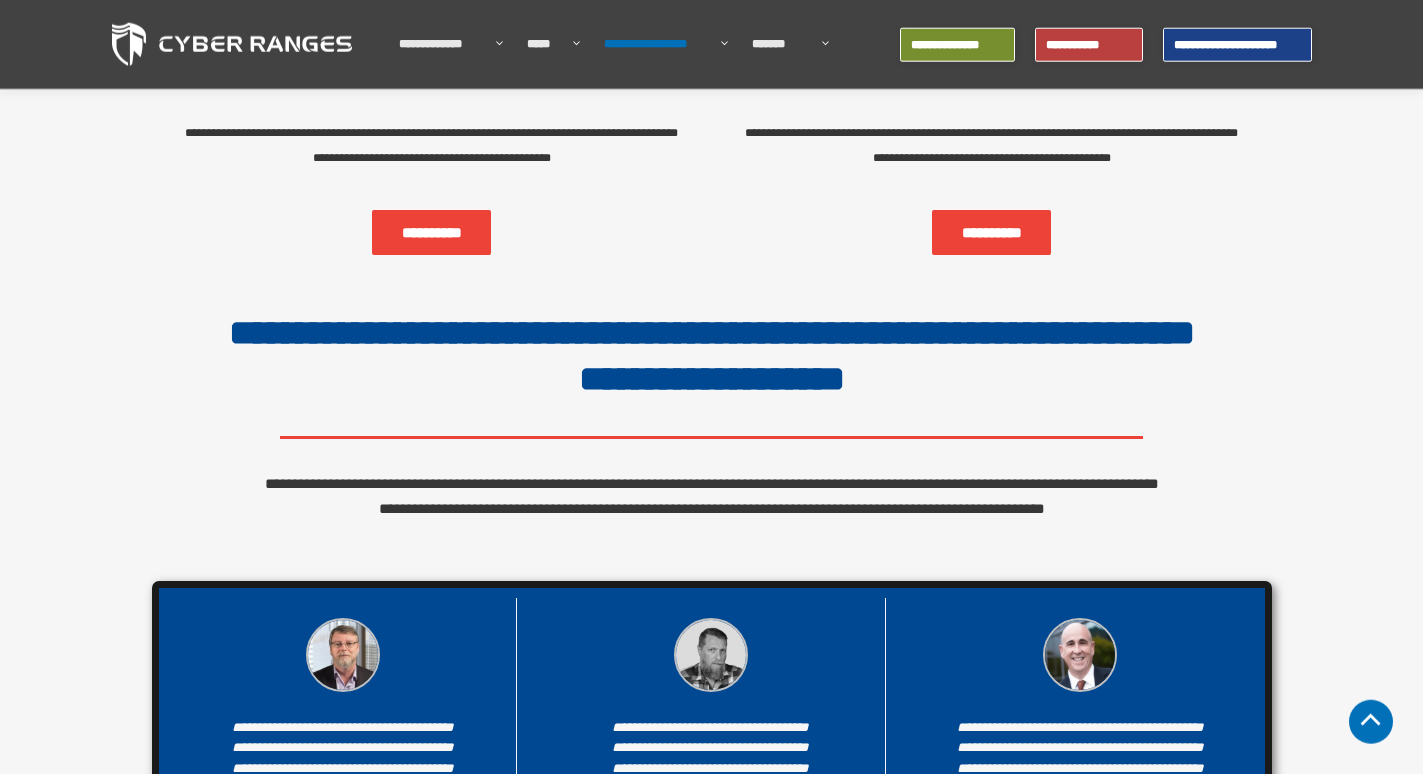 scroll, scrollTop: 4386, scrollLeft: 0, axis: vertical 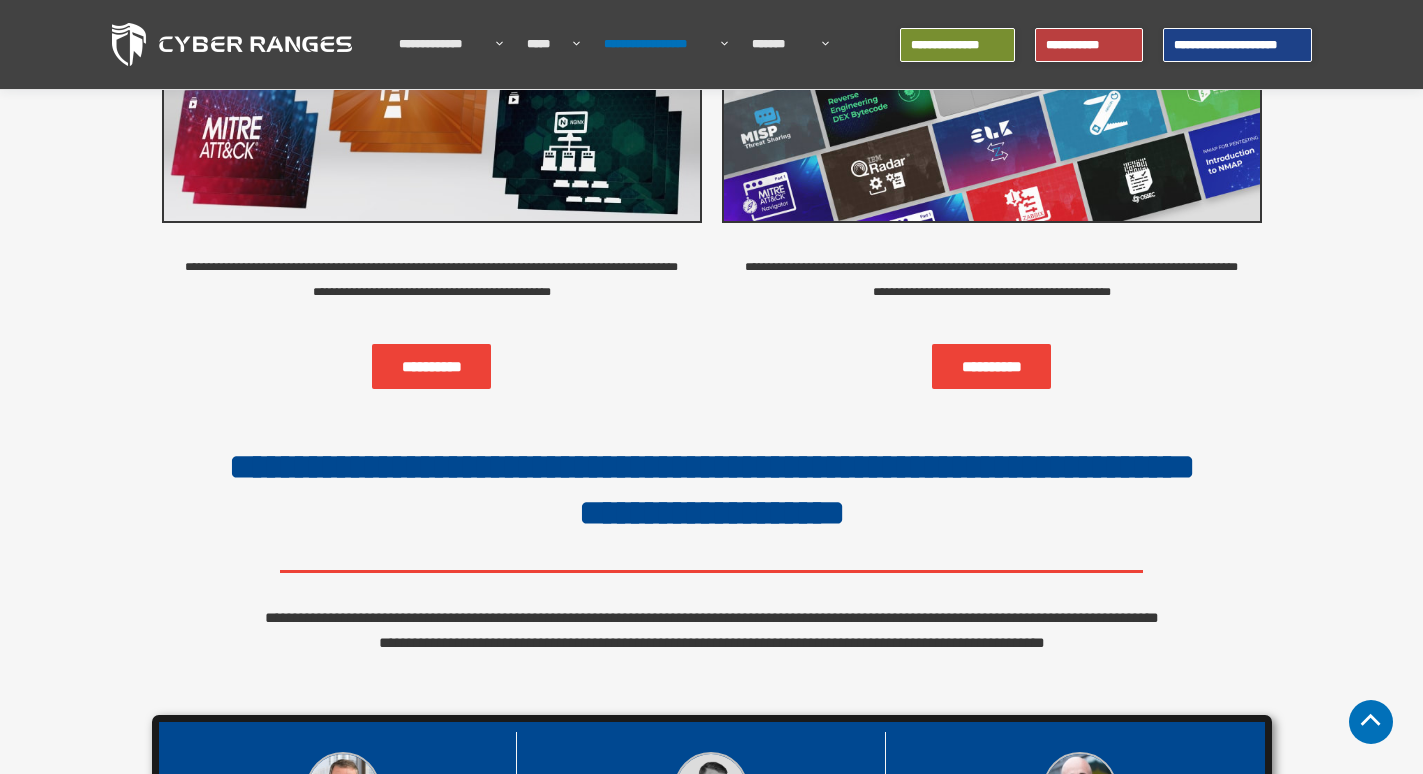 click on "**********" at bounding box center [991, 366] 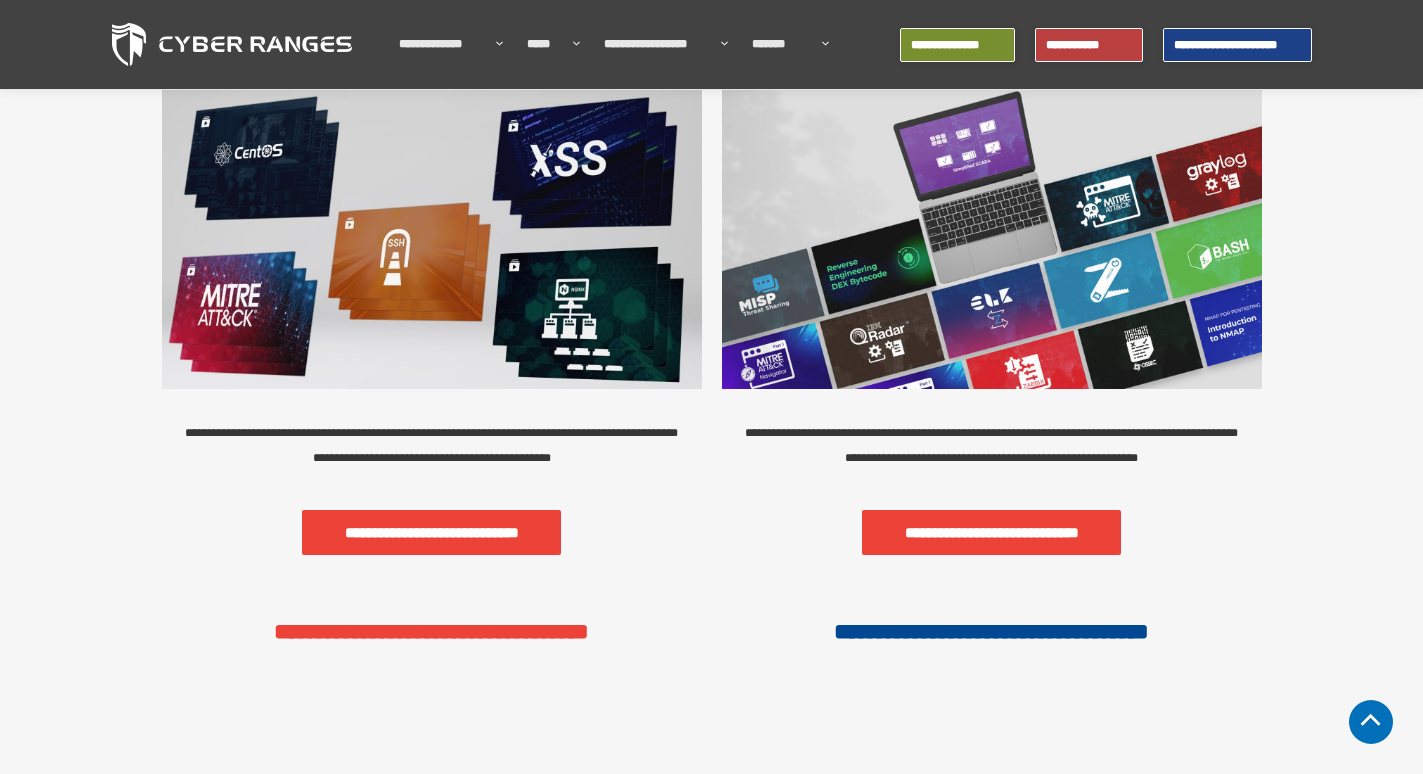 scroll, scrollTop: 408, scrollLeft: 0, axis: vertical 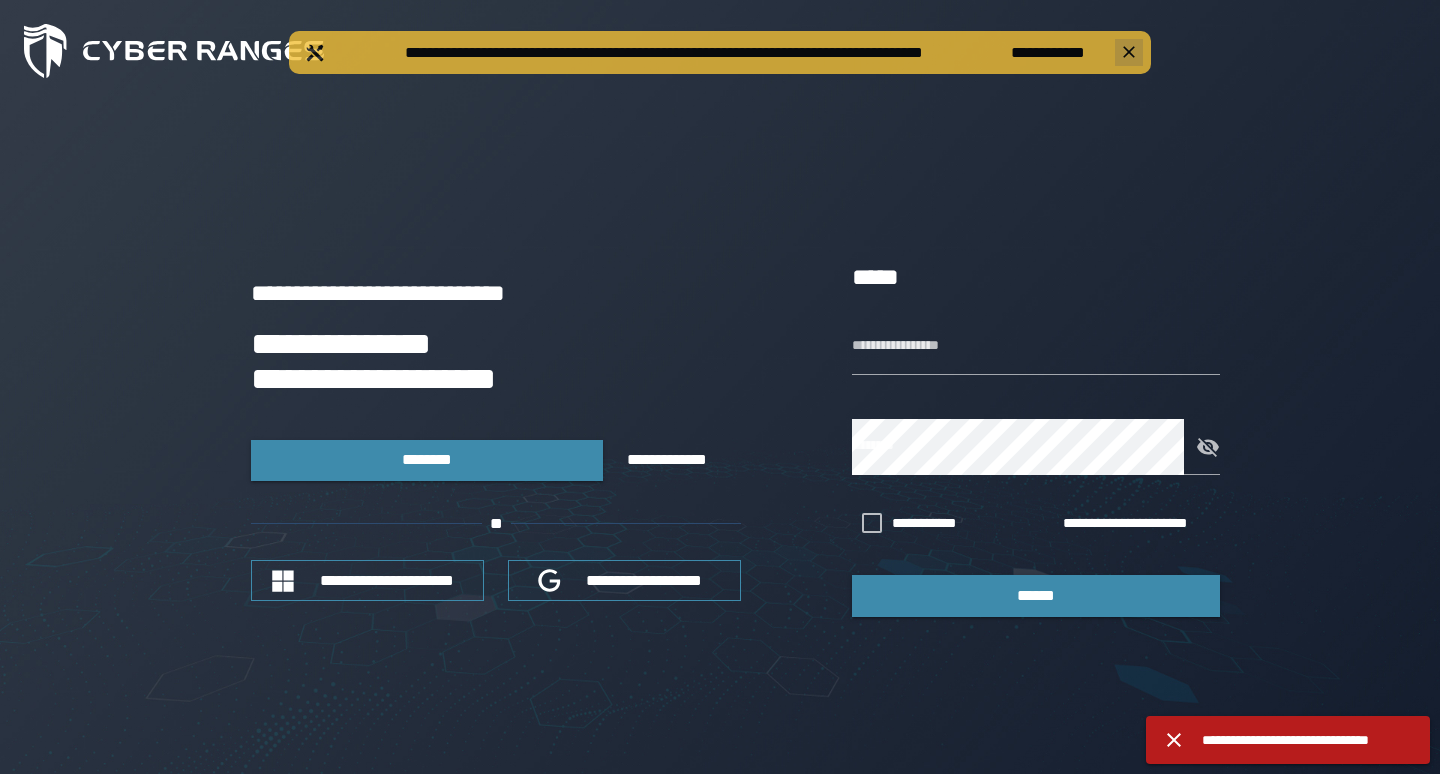 click 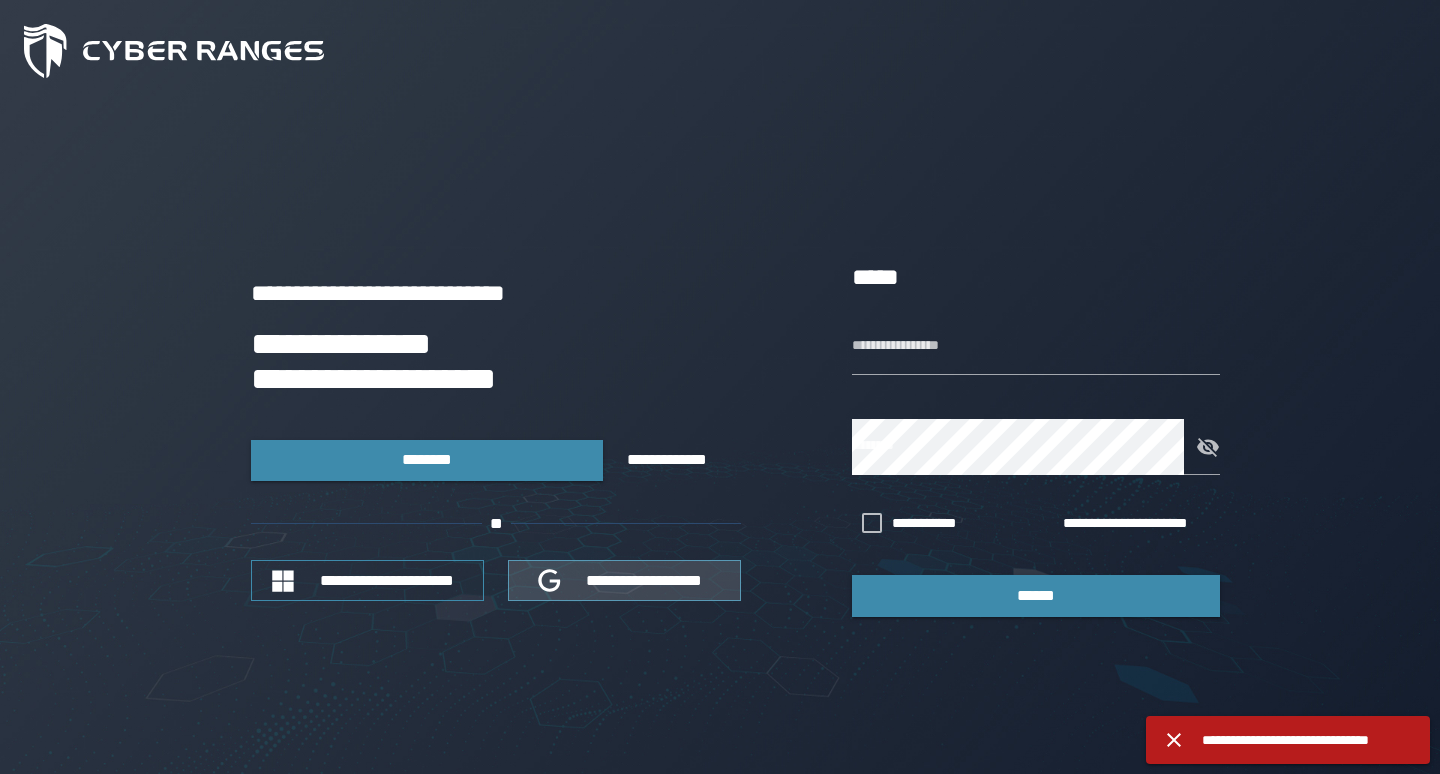 click on "**********" at bounding box center (645, 580) 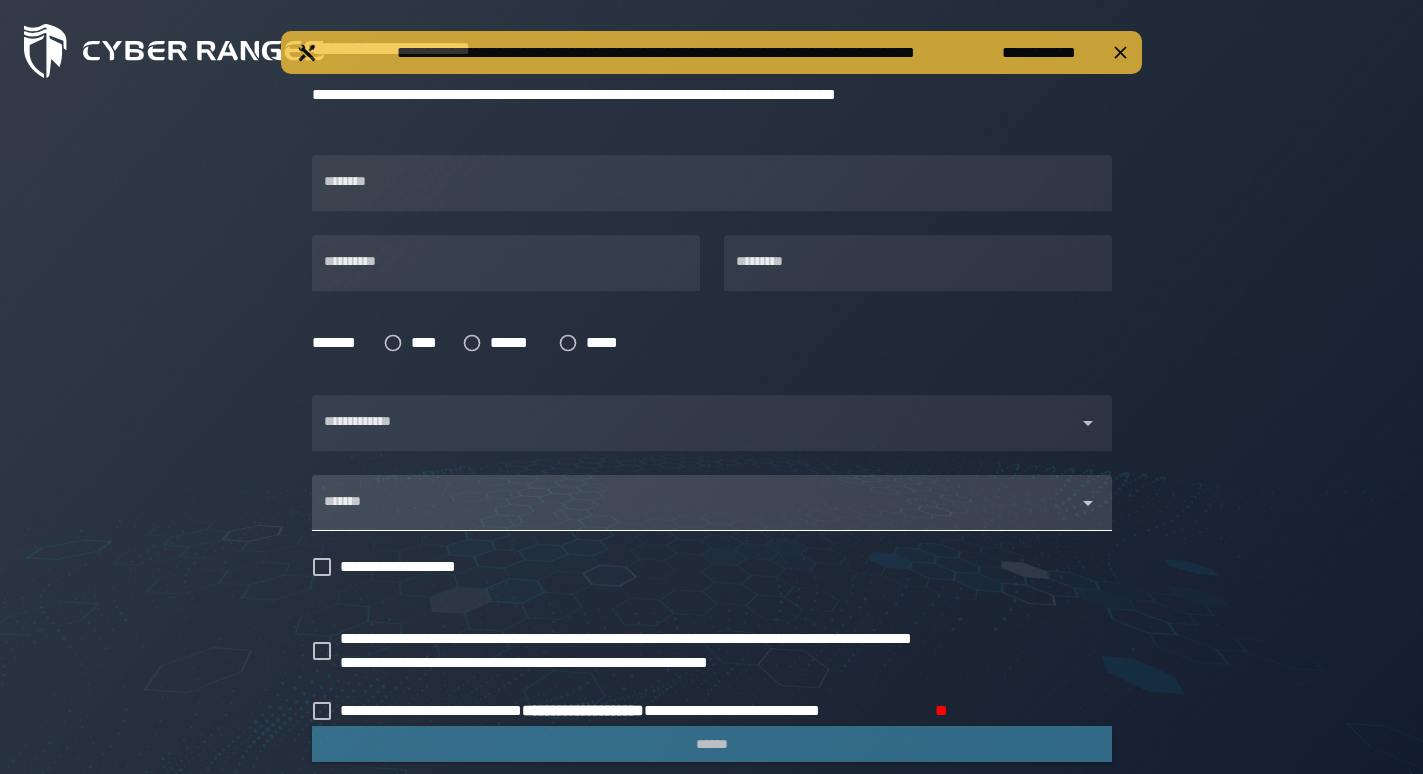 scroll, scrollTop: 0, scrollLeft: 0, axis: both 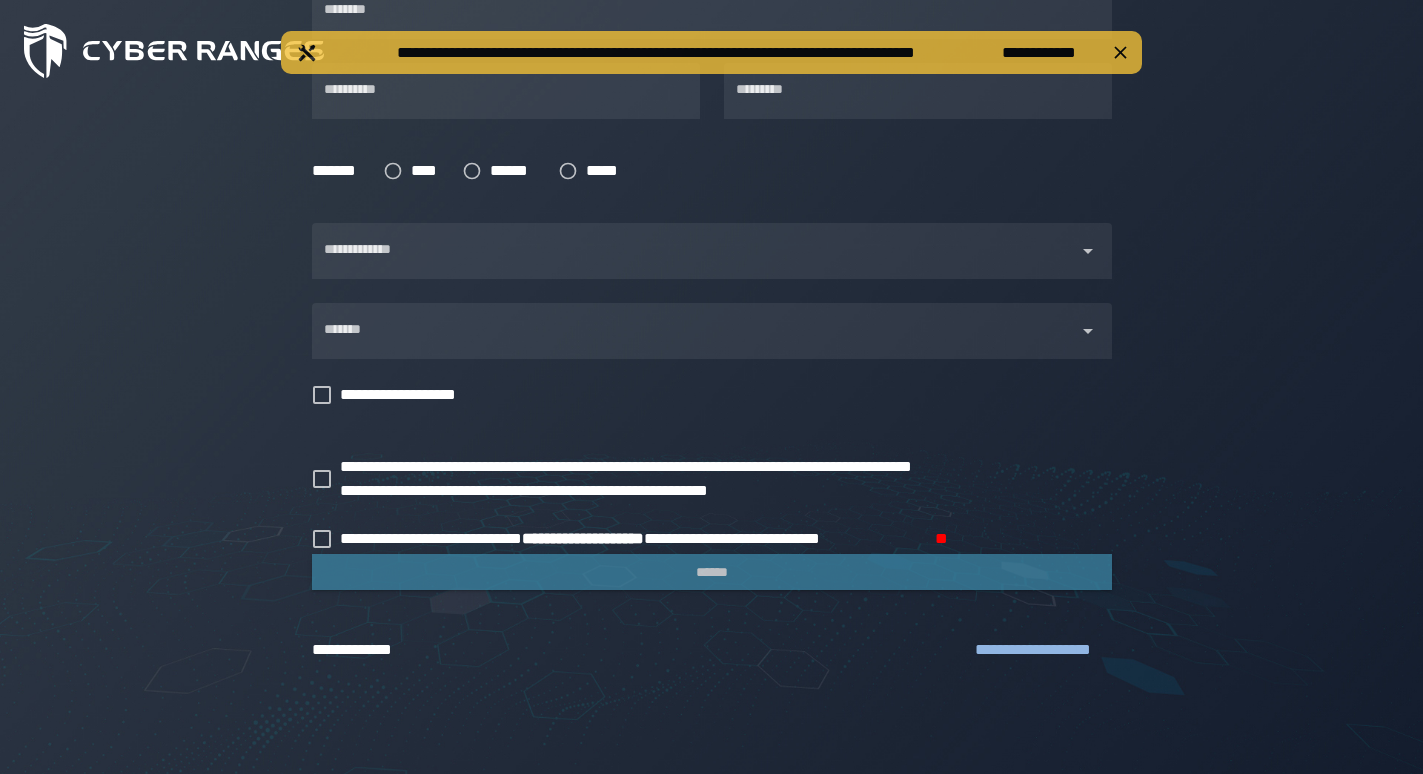 click on "**********" 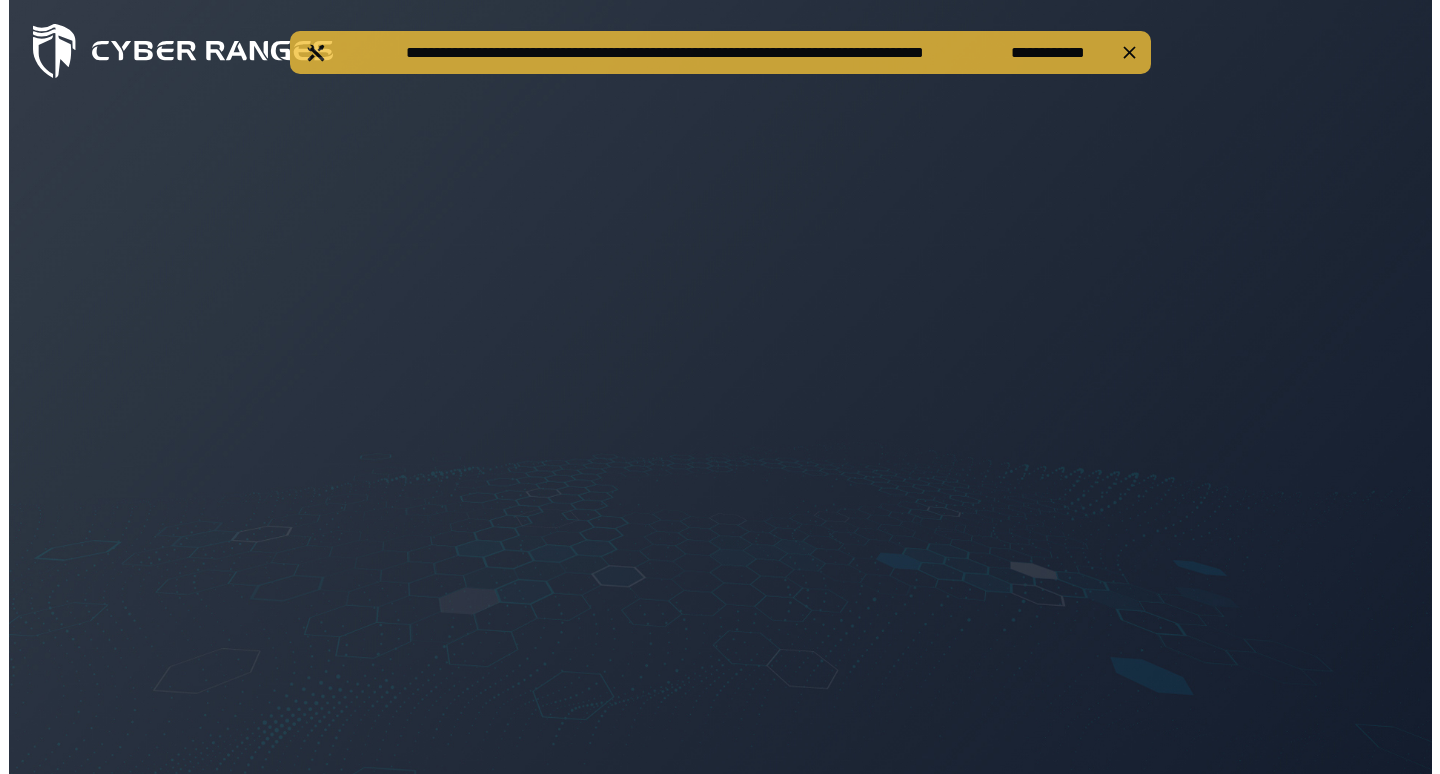 scroll, scrollTop: 0, scrollLeft: 0, axis: both 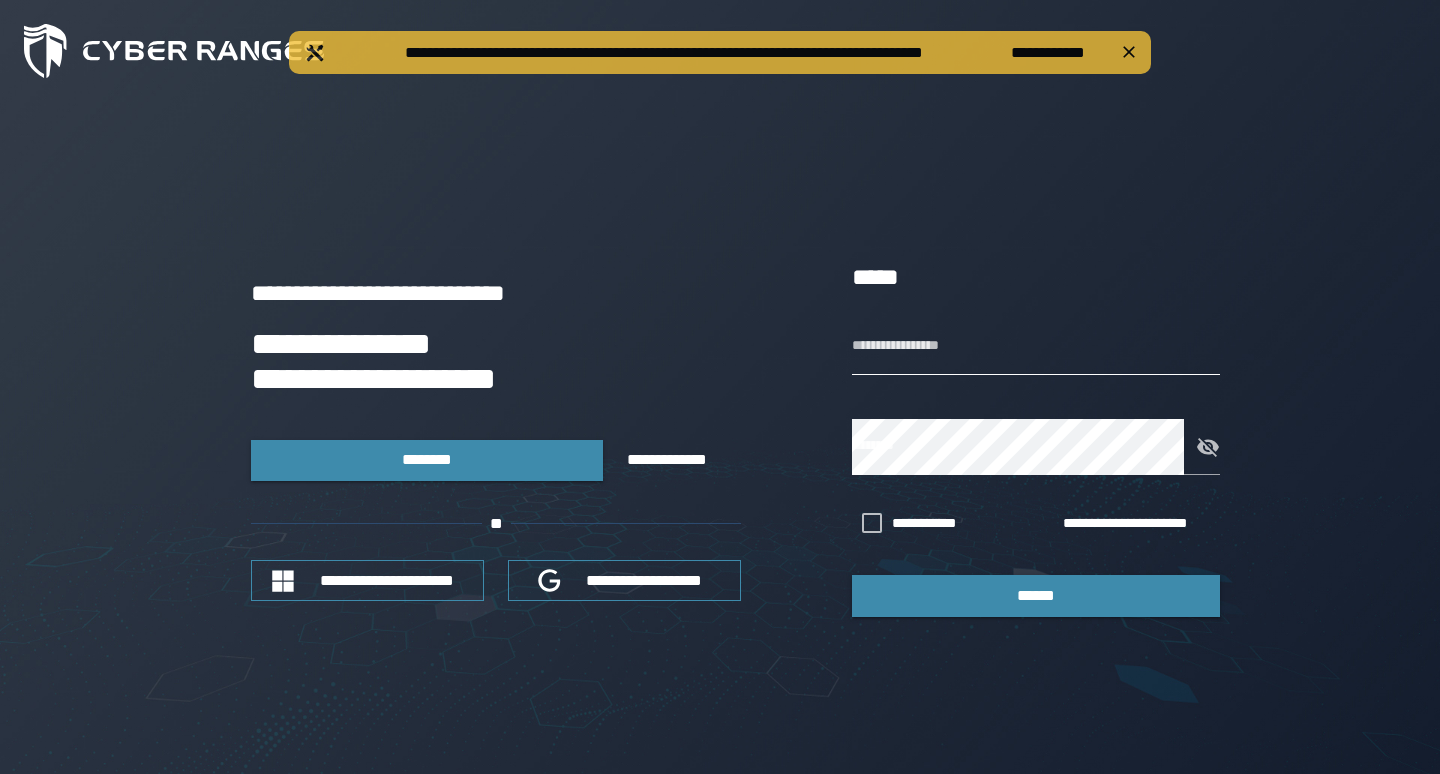 click on "**********" at bounding box center (1036, 347) 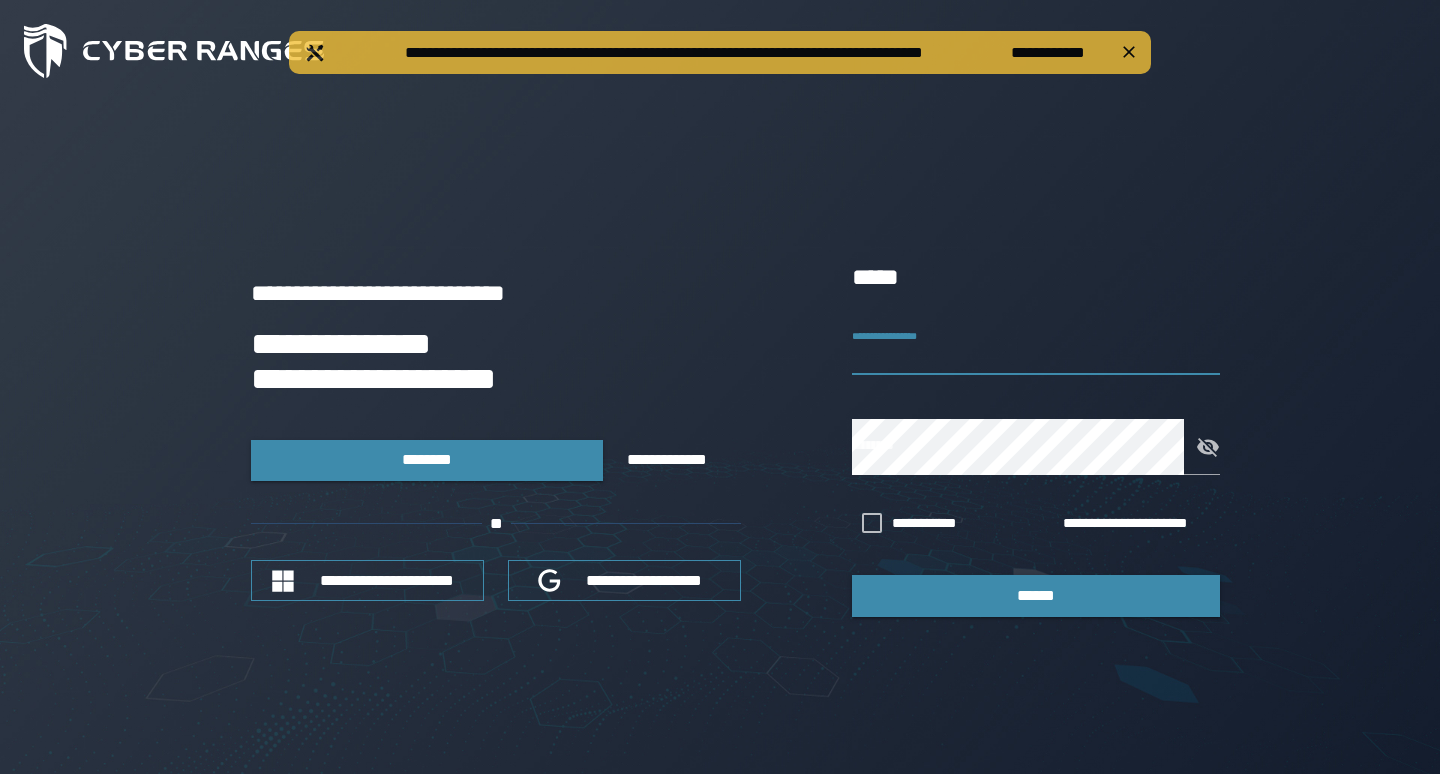 type on "*" 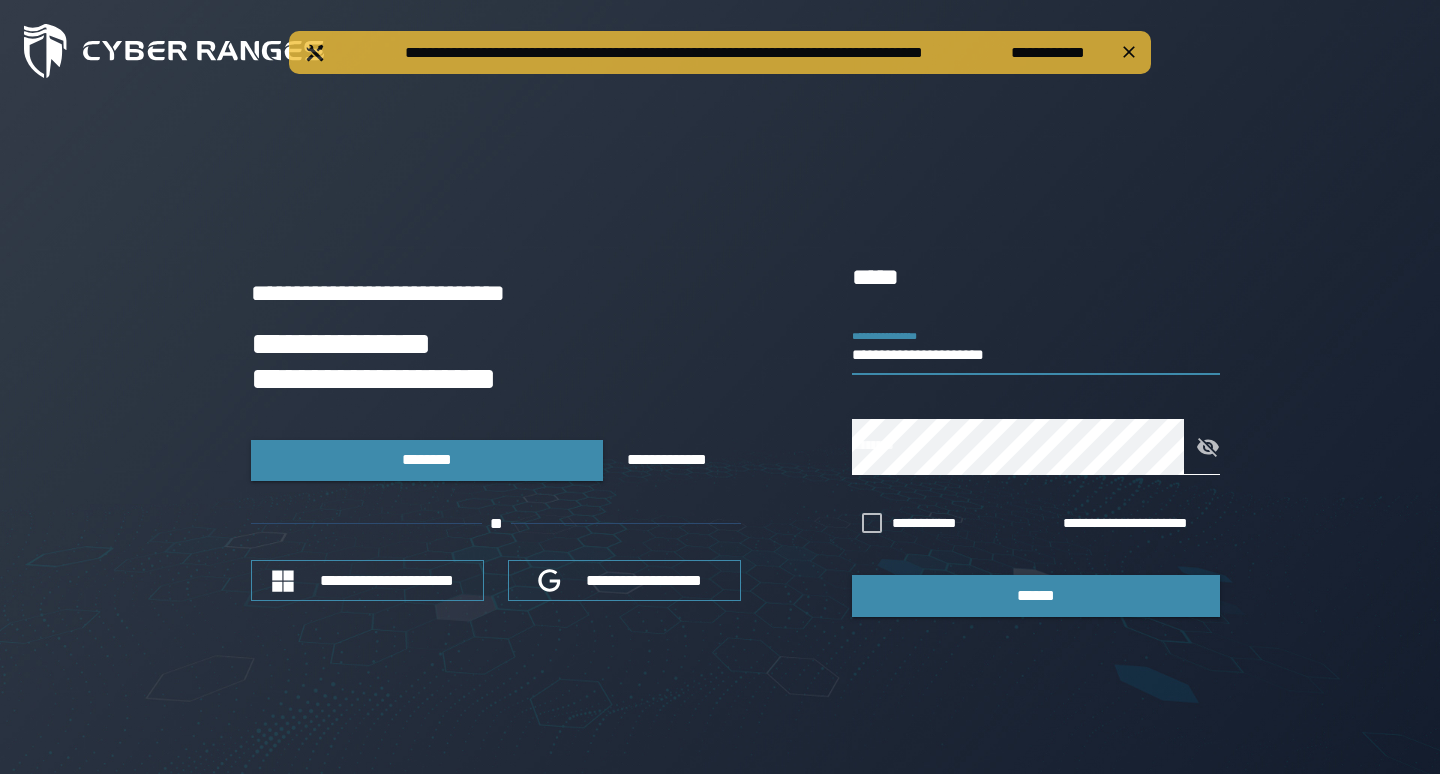 type on "**********" 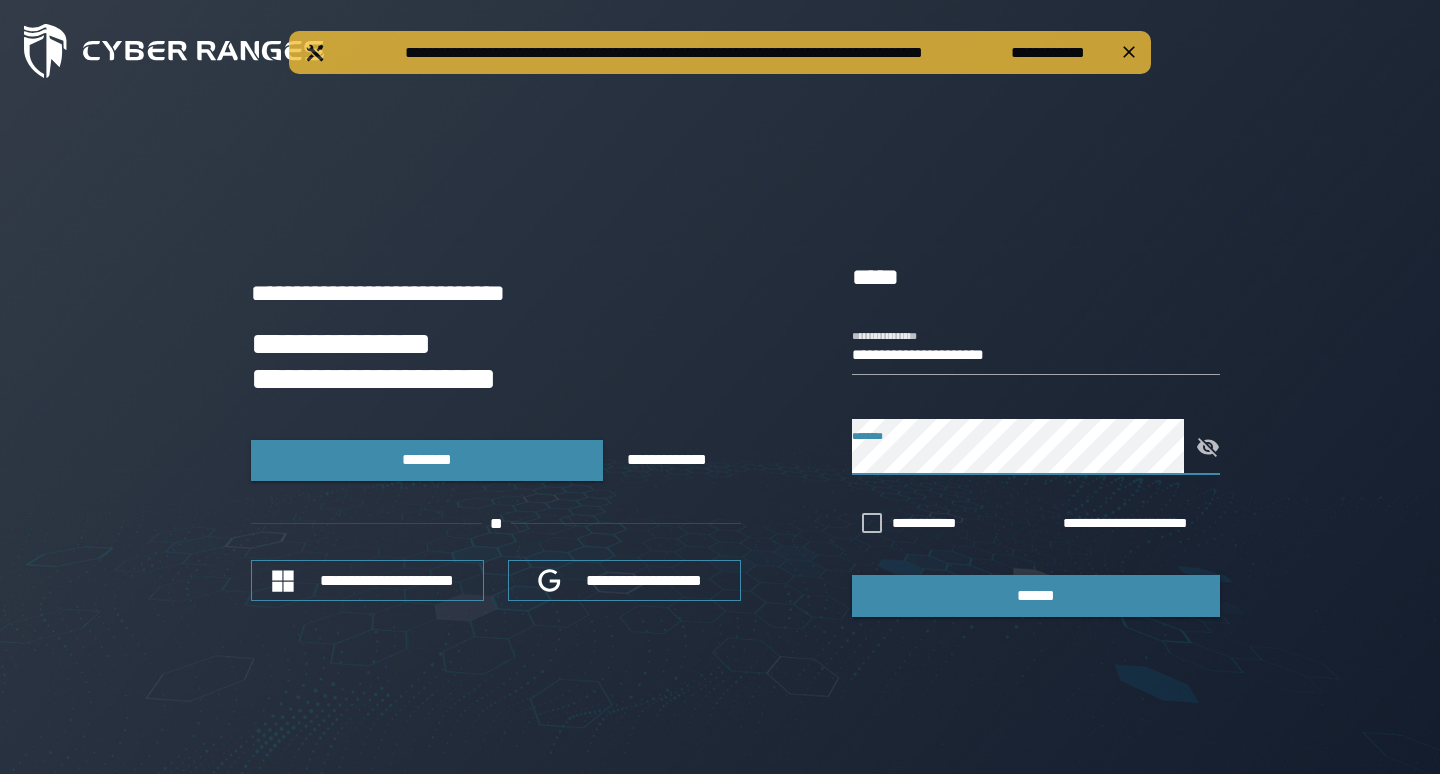 click at bounding box center (1202, 447) 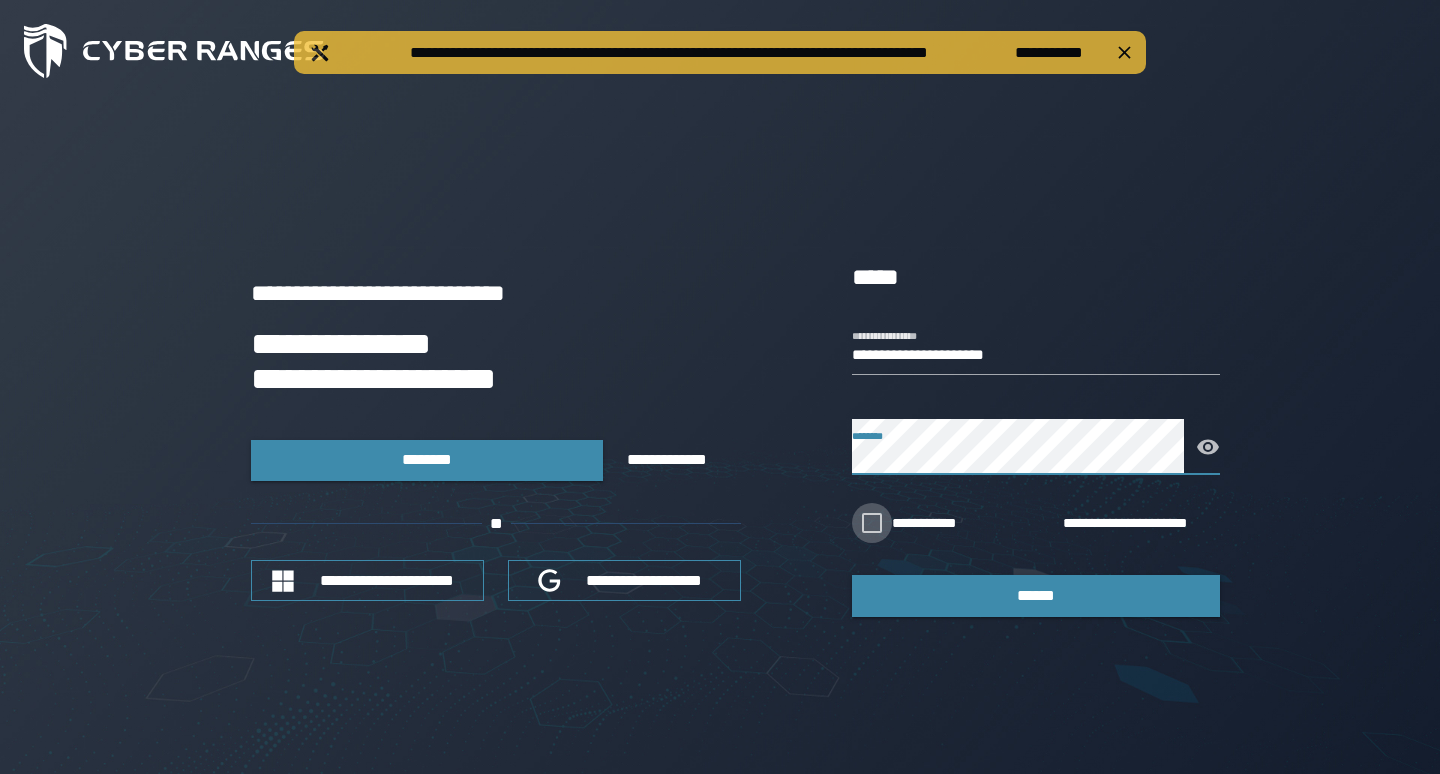 click on "**********" at bounding box center [919, 523] 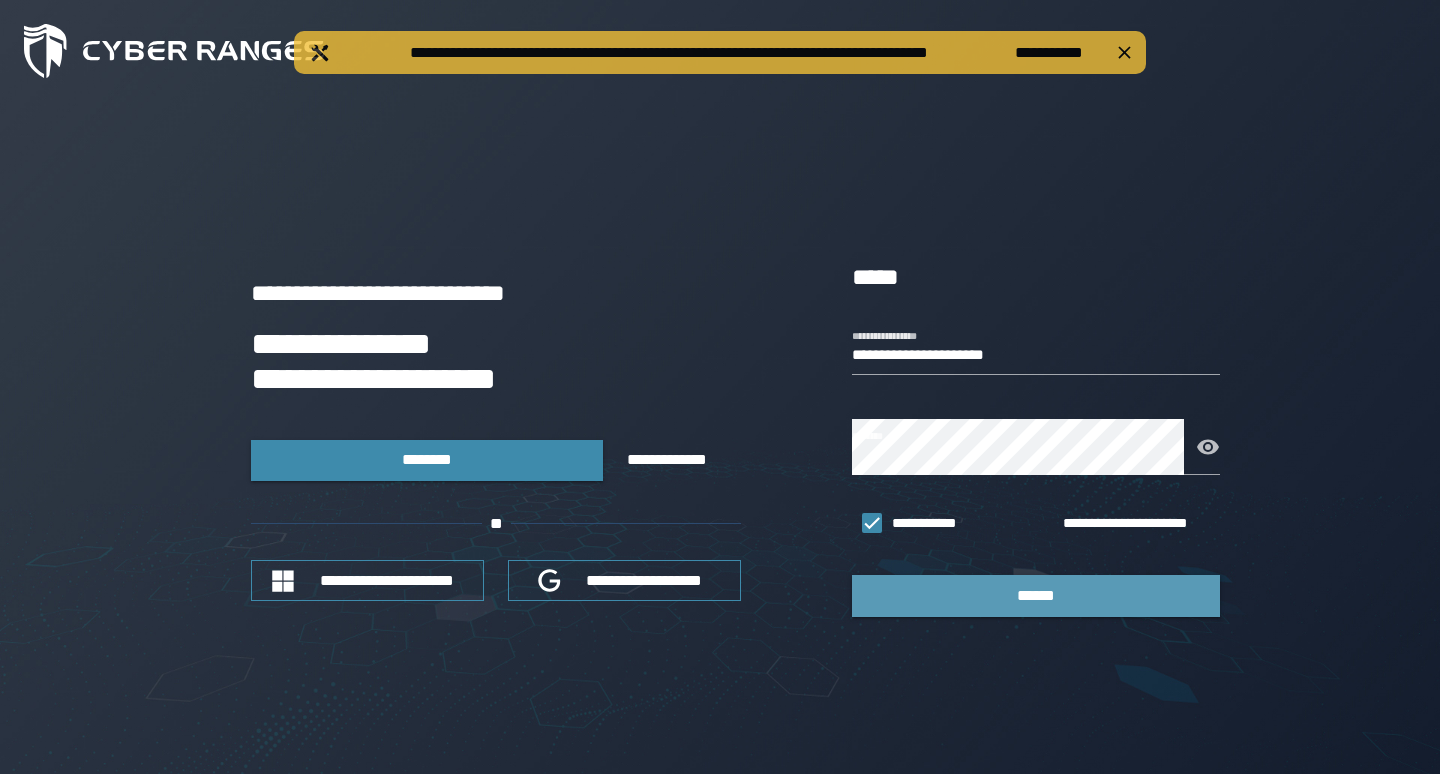 click on "******" at bounding box center (1036, 595) 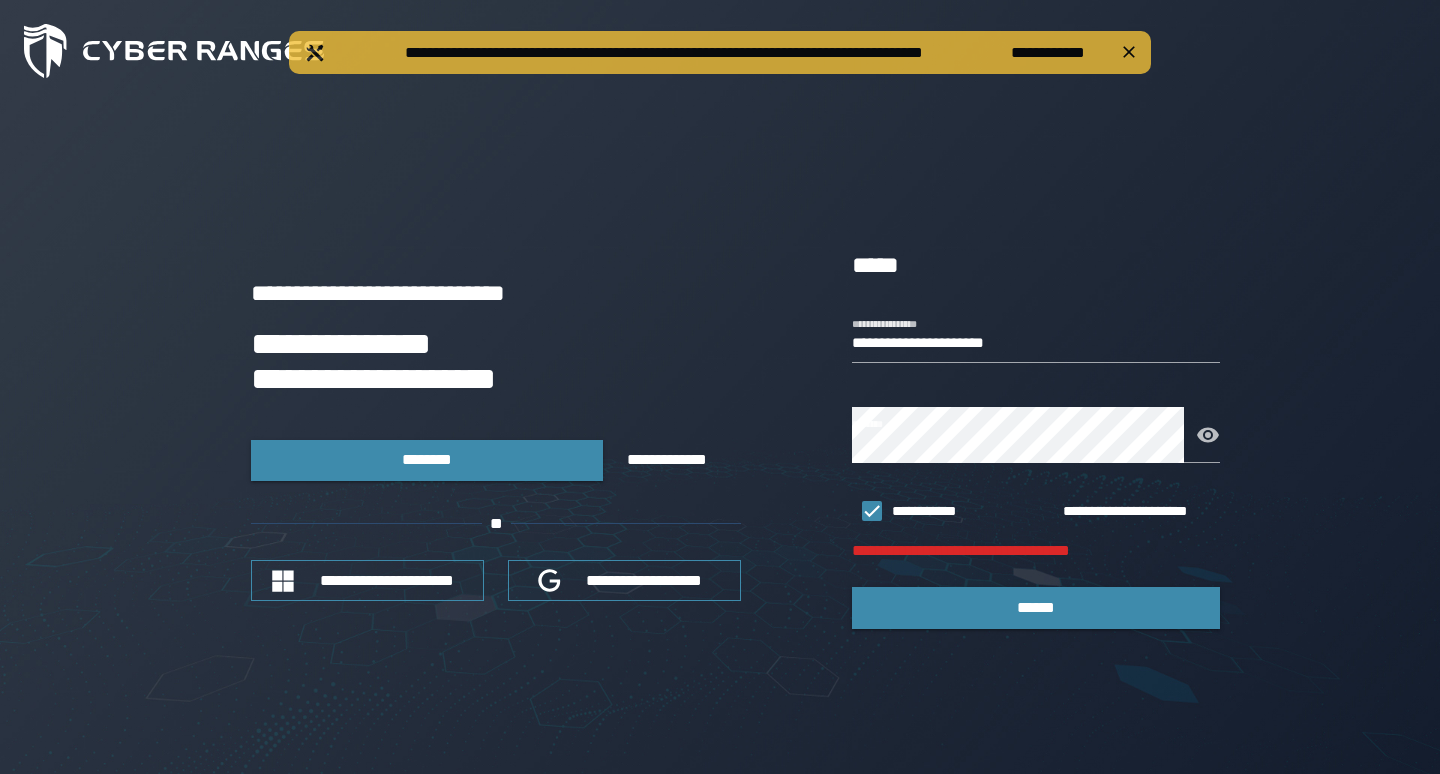 click on "**********" at bounding box center [663, 53] 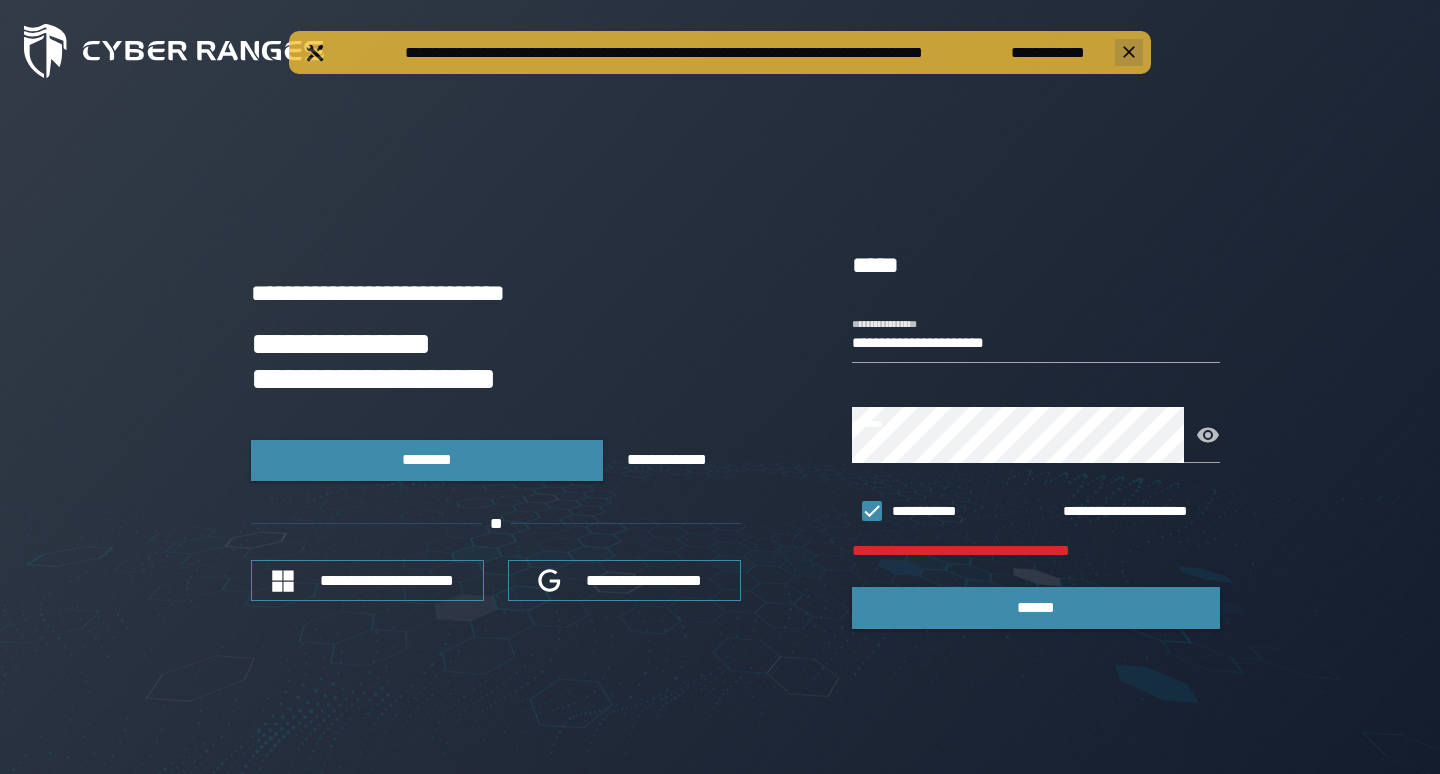 click 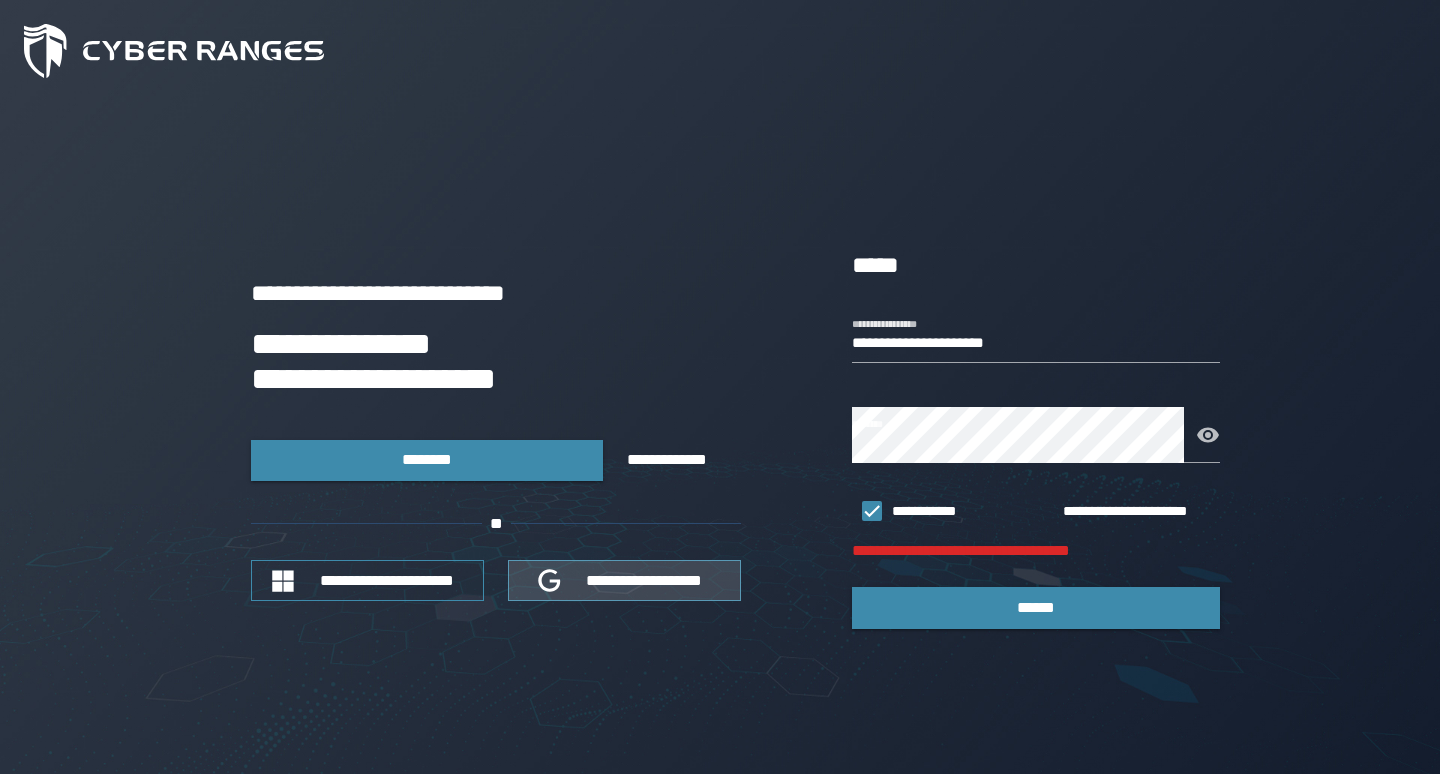 click on "**********" at bounding box center [645, 580] 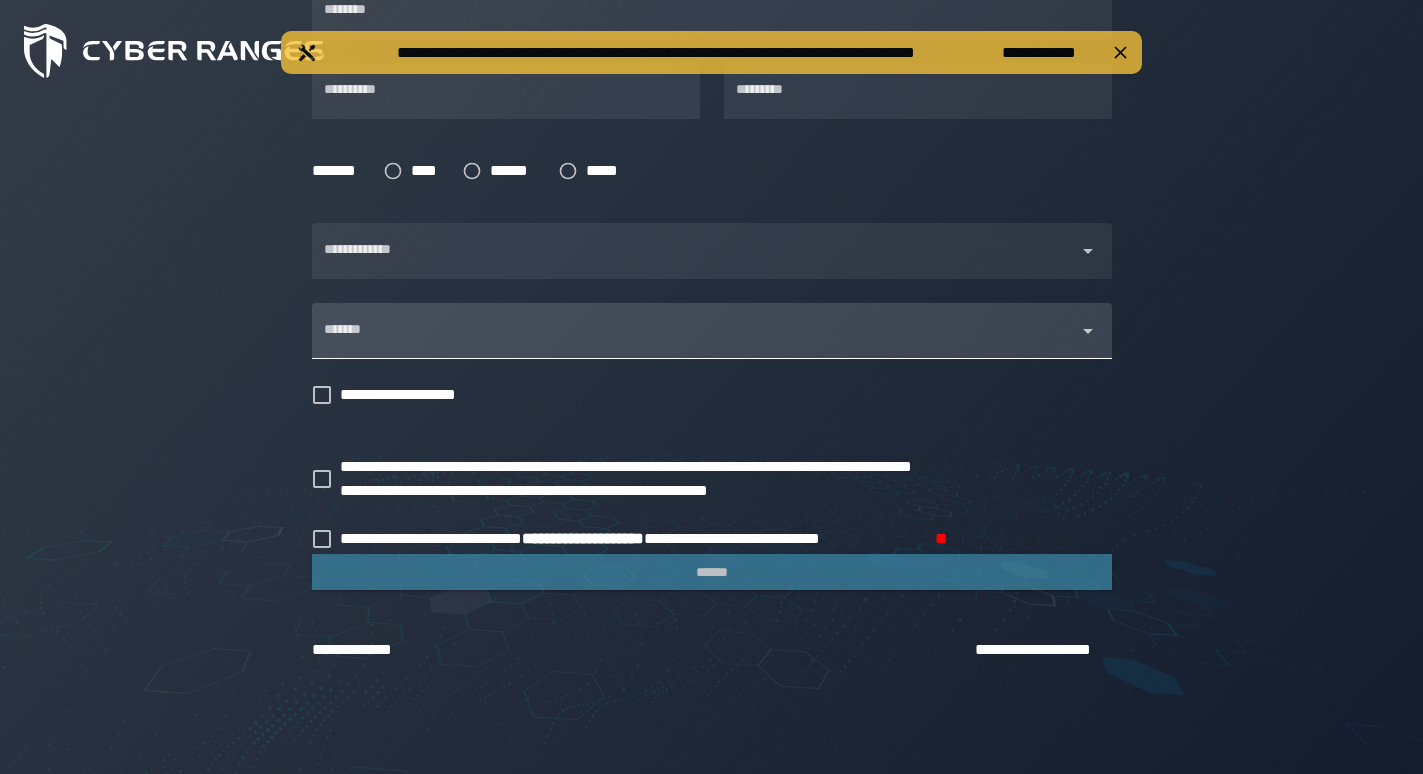 scroll, scrollTop: 0, scrollLeft: 0, axis: both 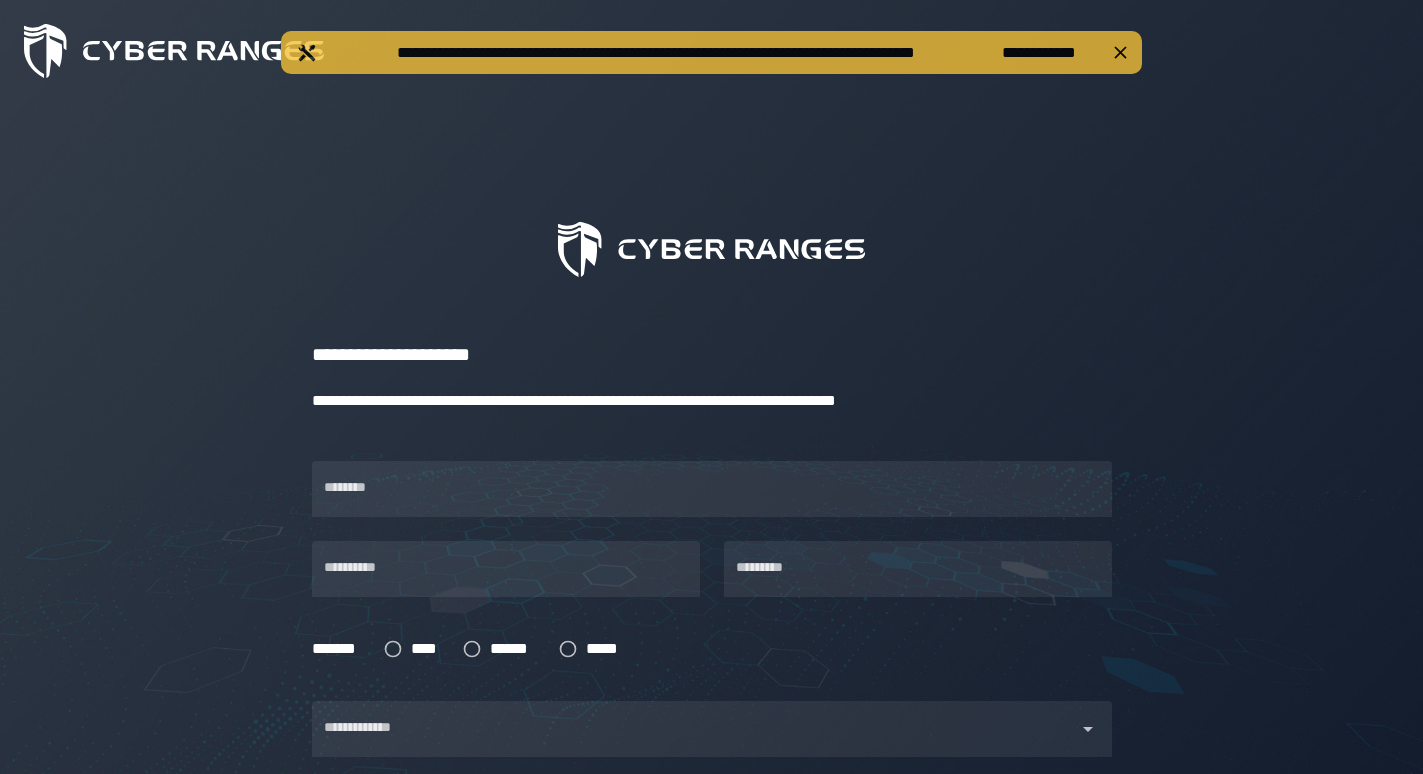 click on "**********" at bounding box center [711, 52] 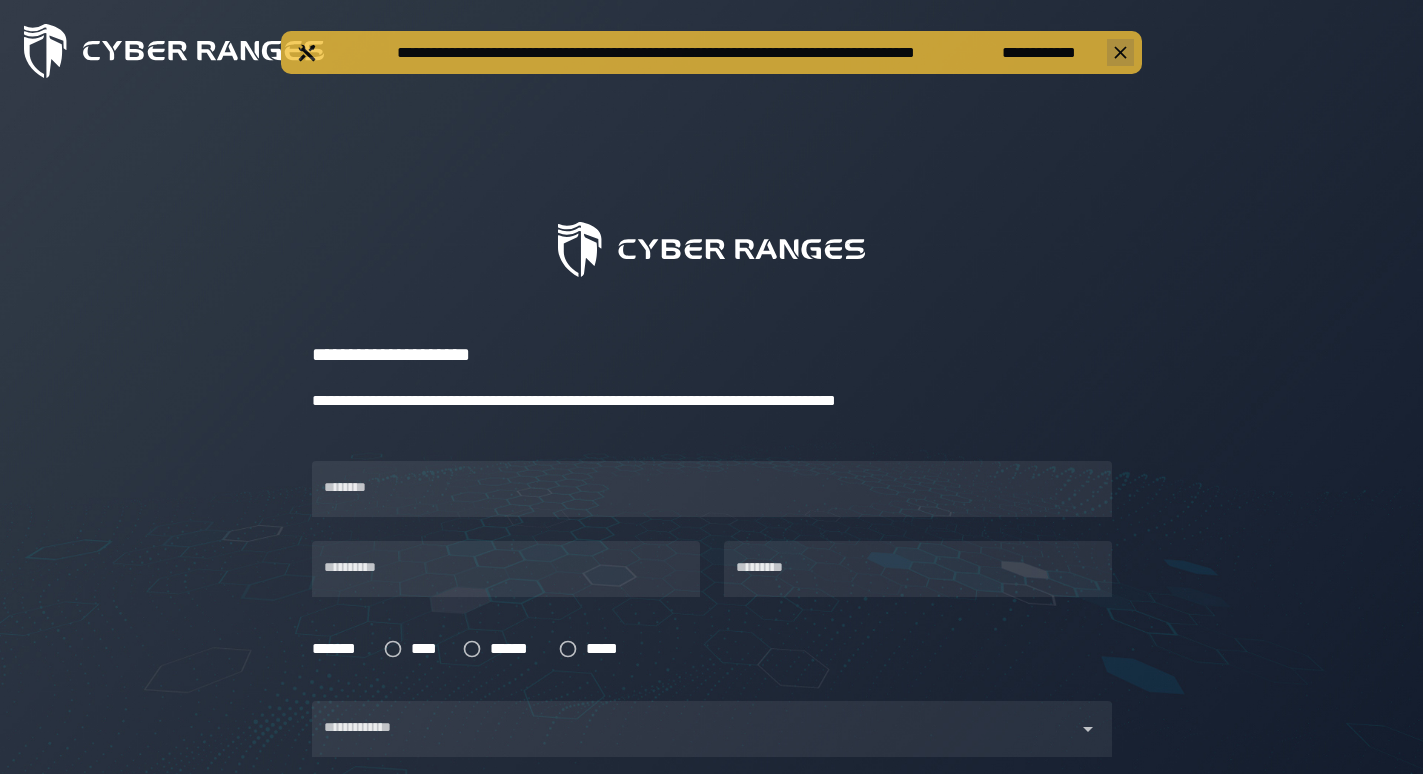 click 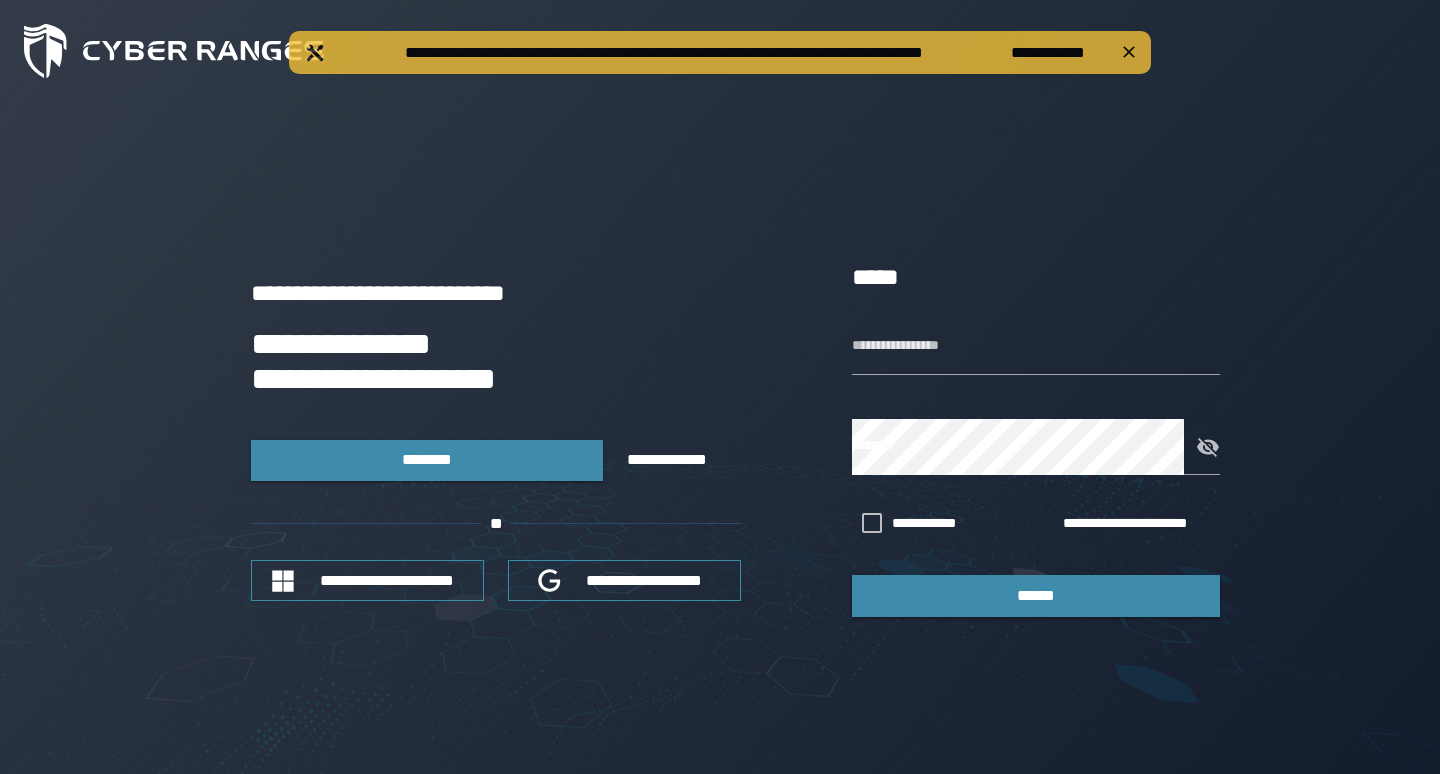 scroll, scrollTop: 0, scrollLeft: 0, axis: both 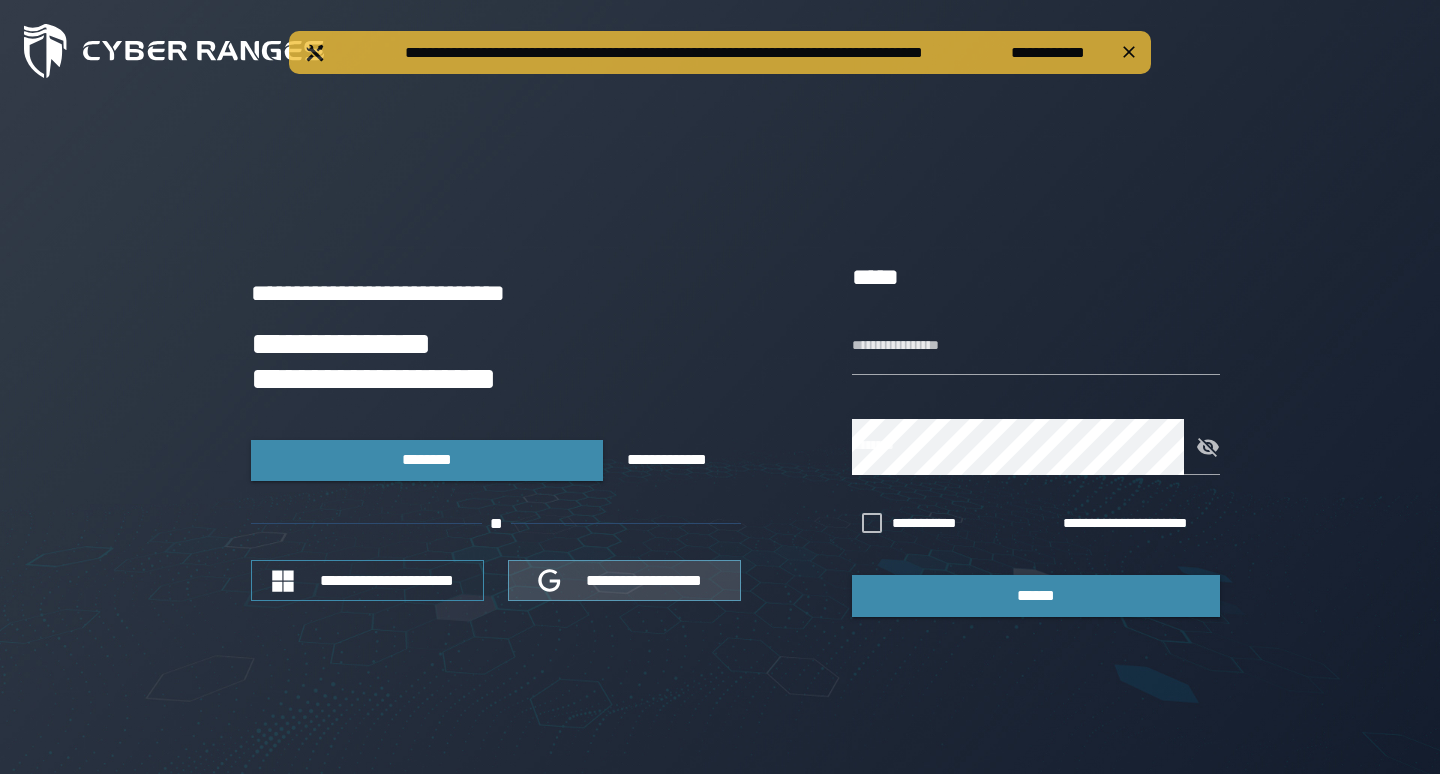 click on "**********" at bounding box center [645, 580] 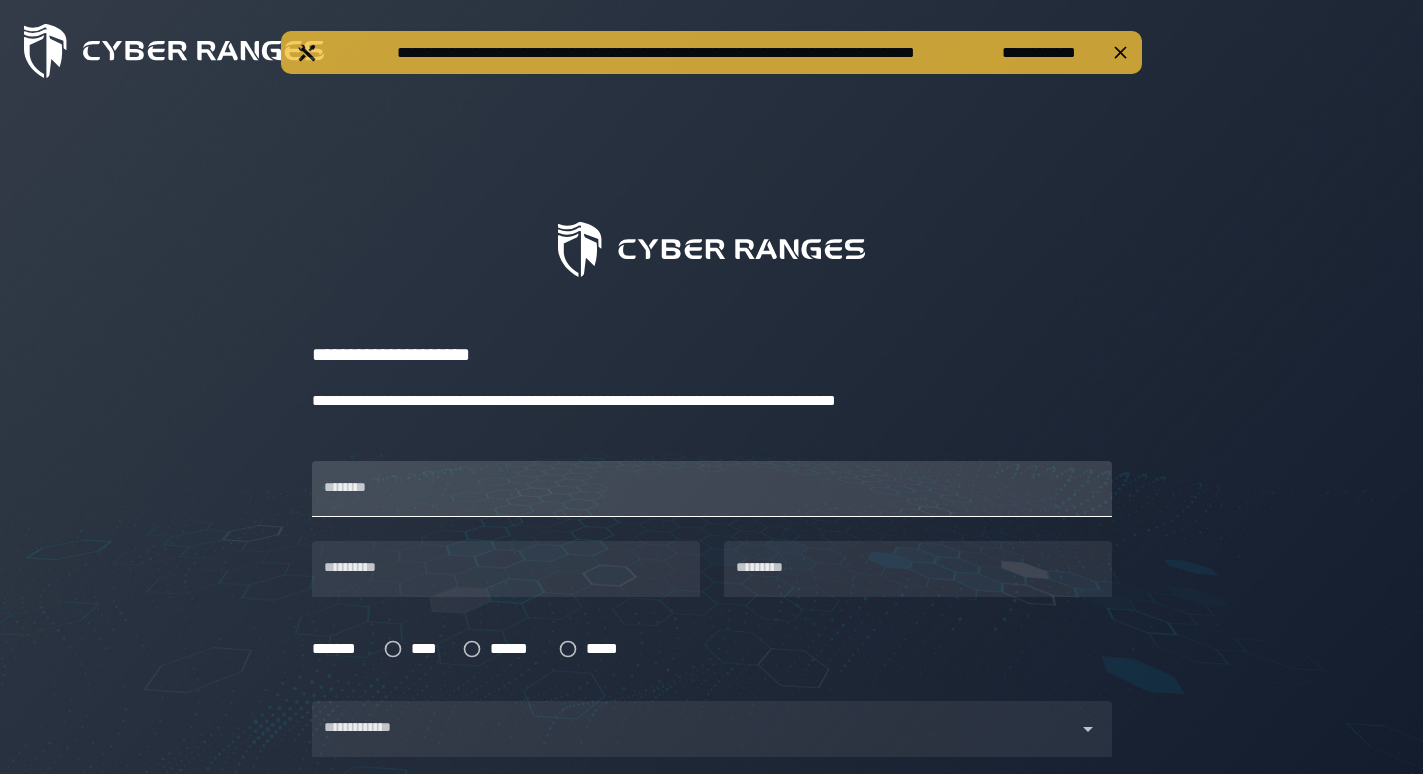scroll, scrollTop: 0, scrollLeft: 0, axis: both 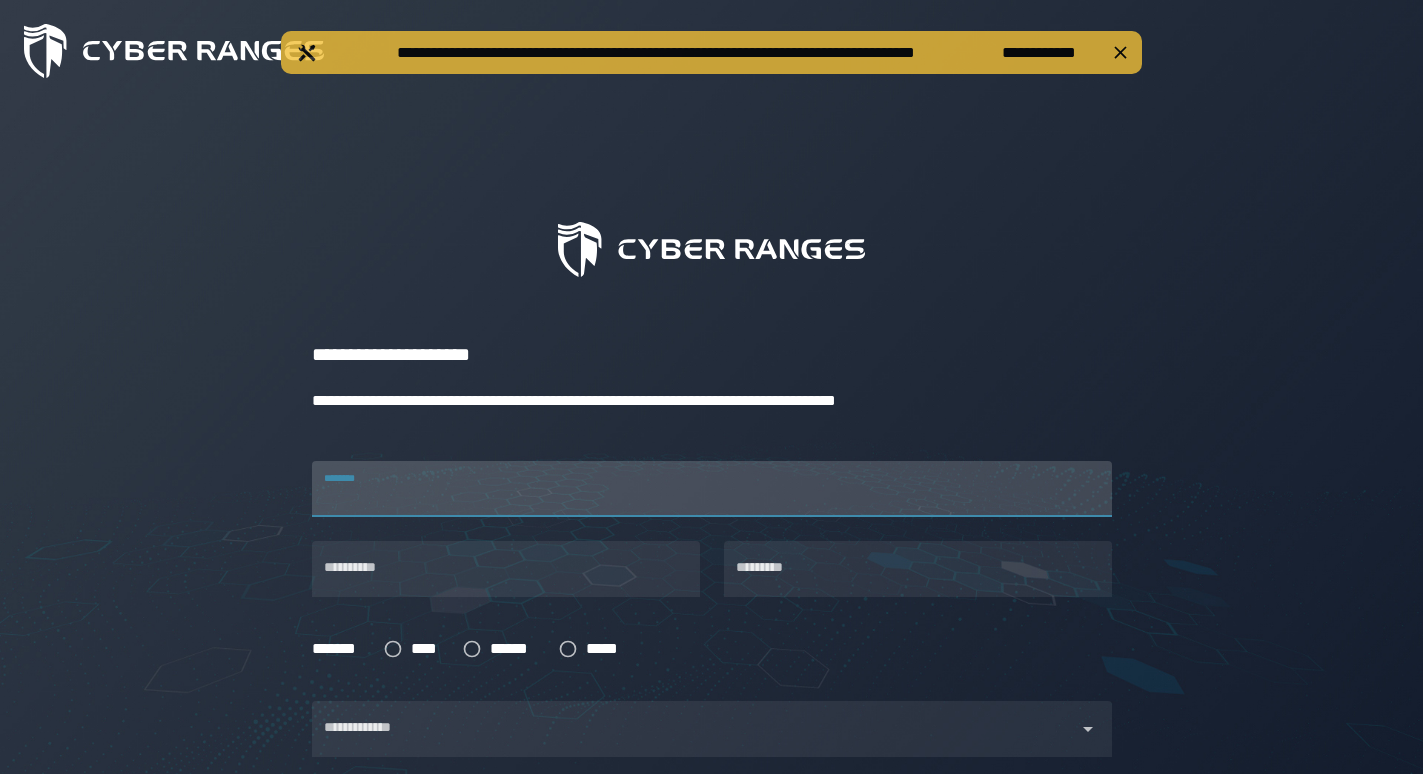 click on "********" at bounding box center (712, 489) 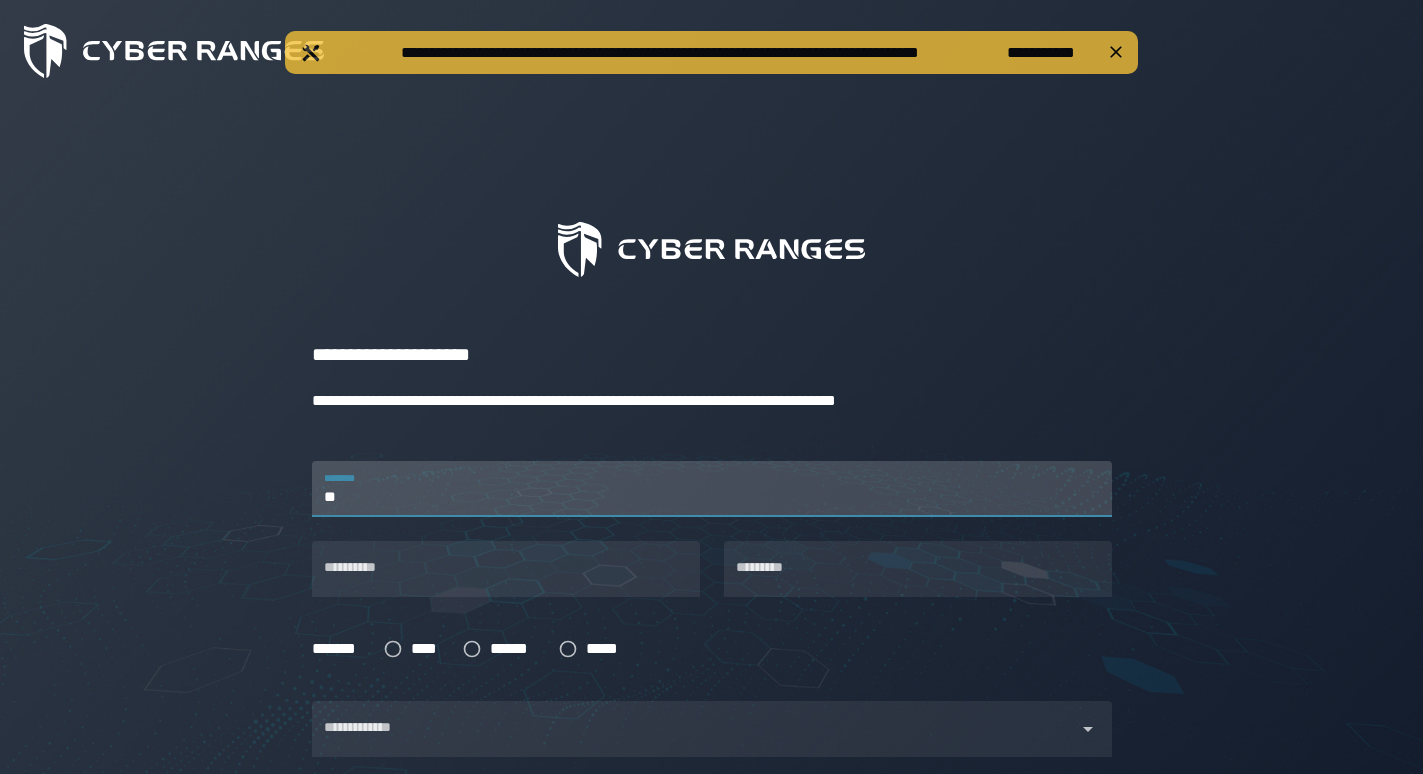 type on "*" 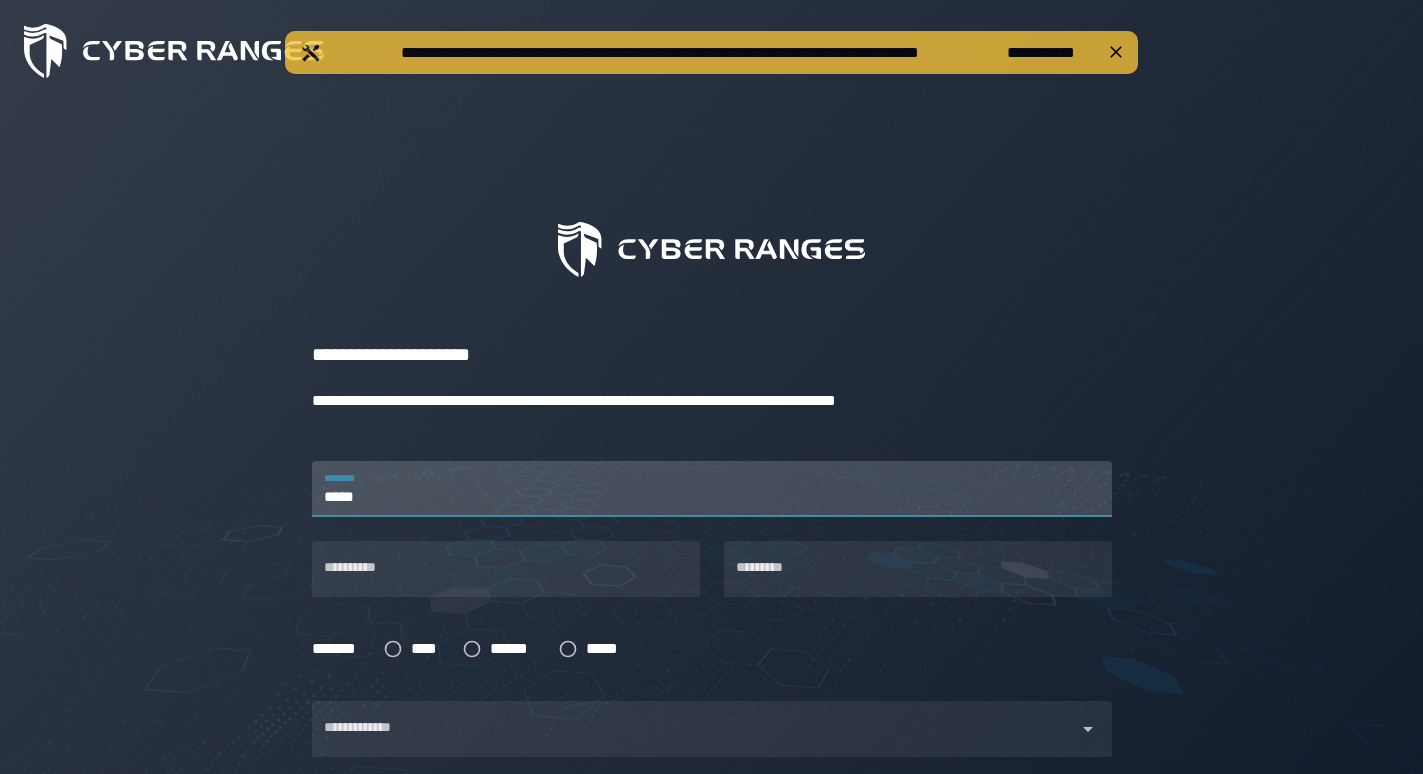 type on "*****" 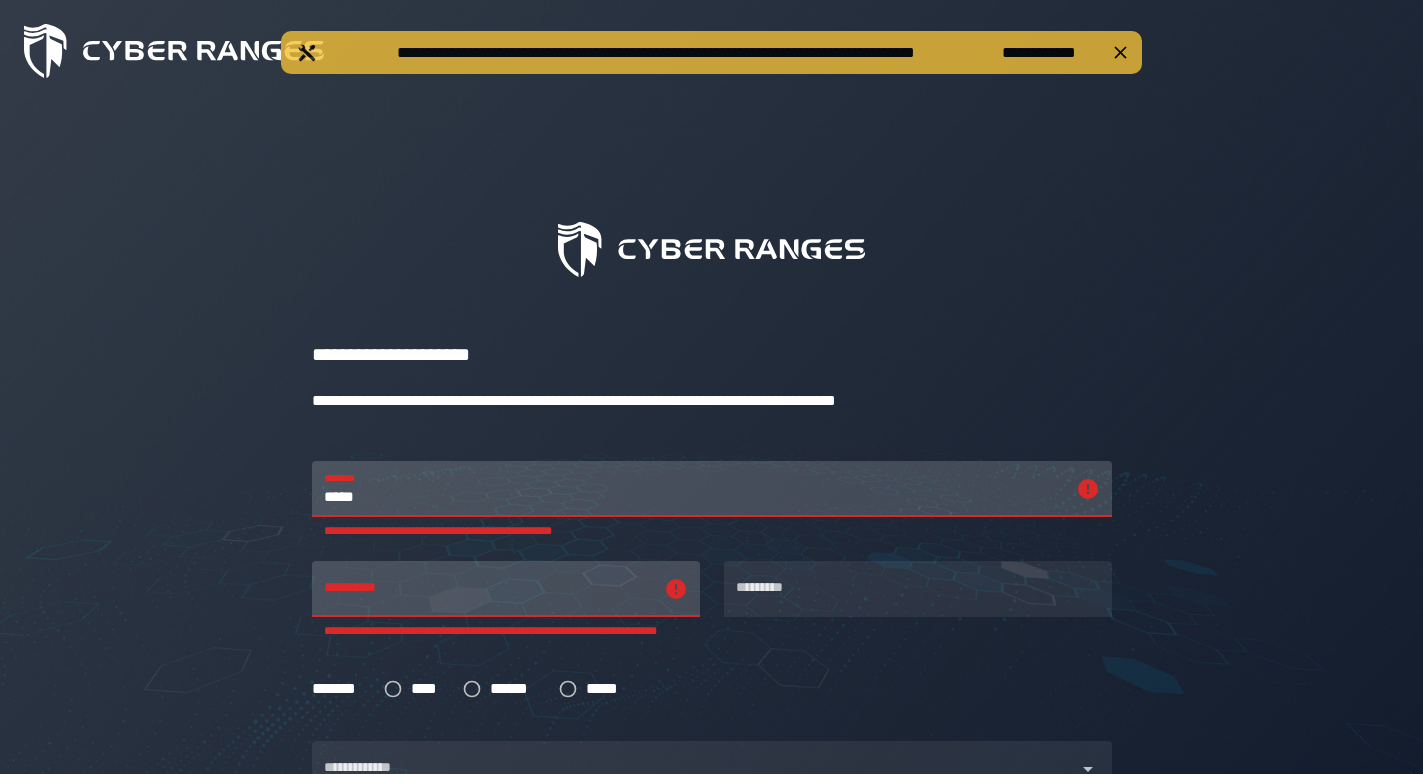 drag, startPoint x: 418, startPoint y: 499, endPoint x: 269, endPoint y: 499, distance: 149 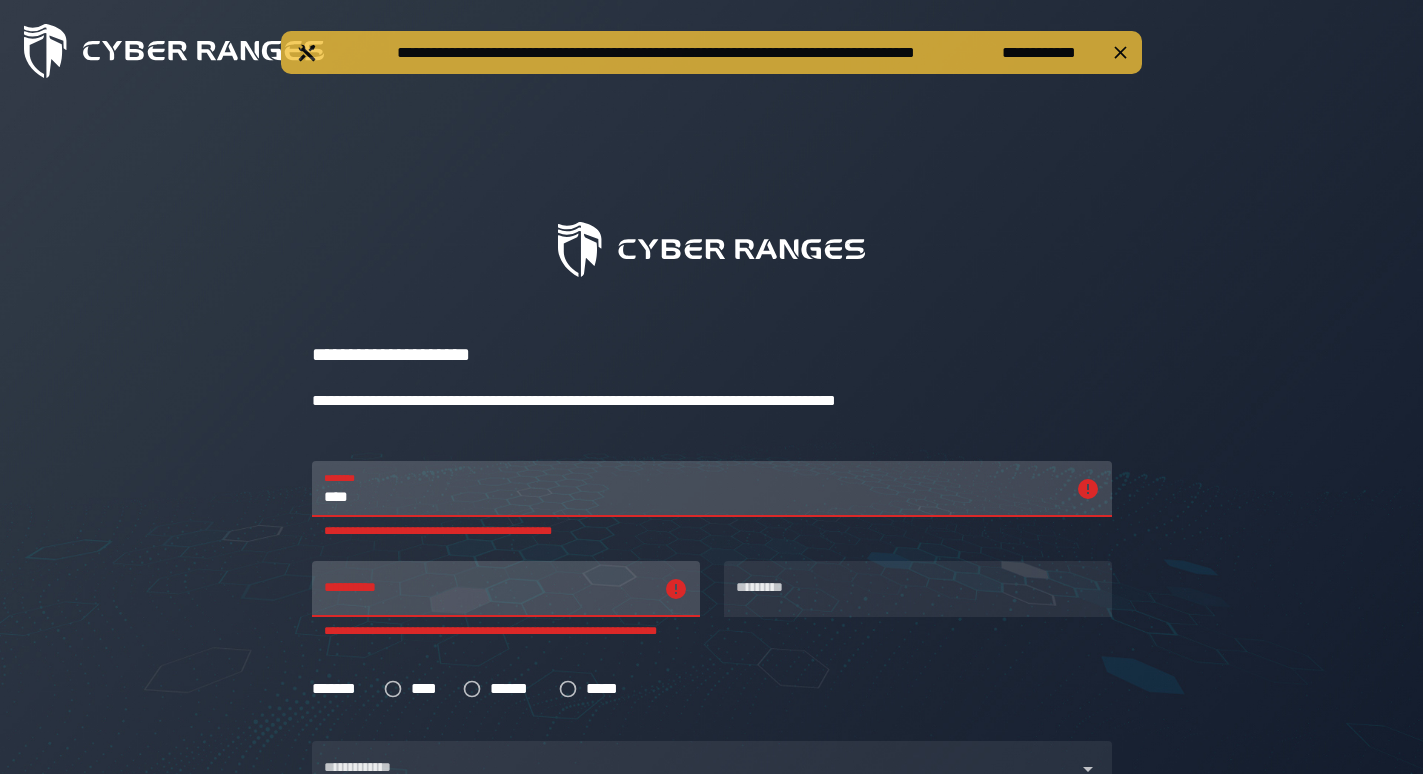 click on "**********" at bounding box center (488, 589) 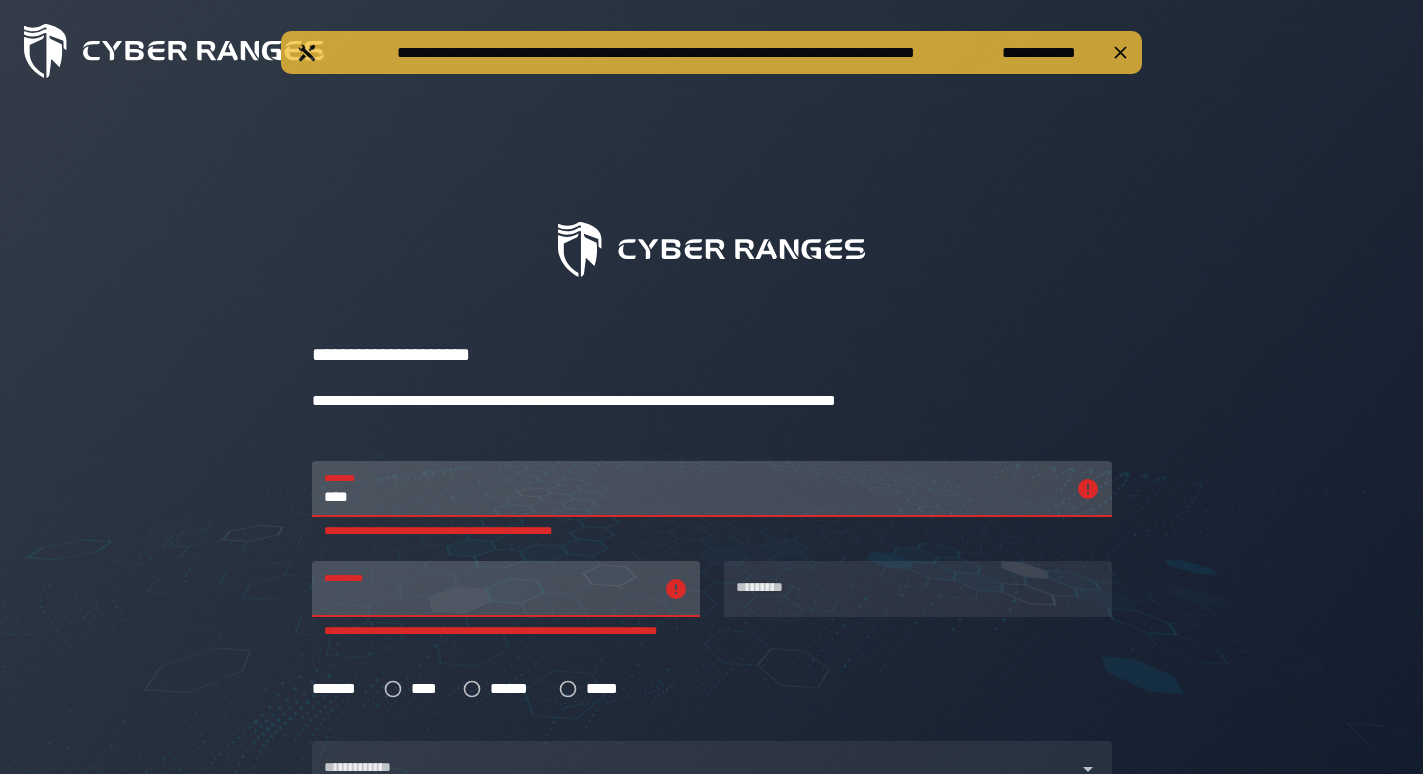 click on "****" at bounding box center [694, 489] 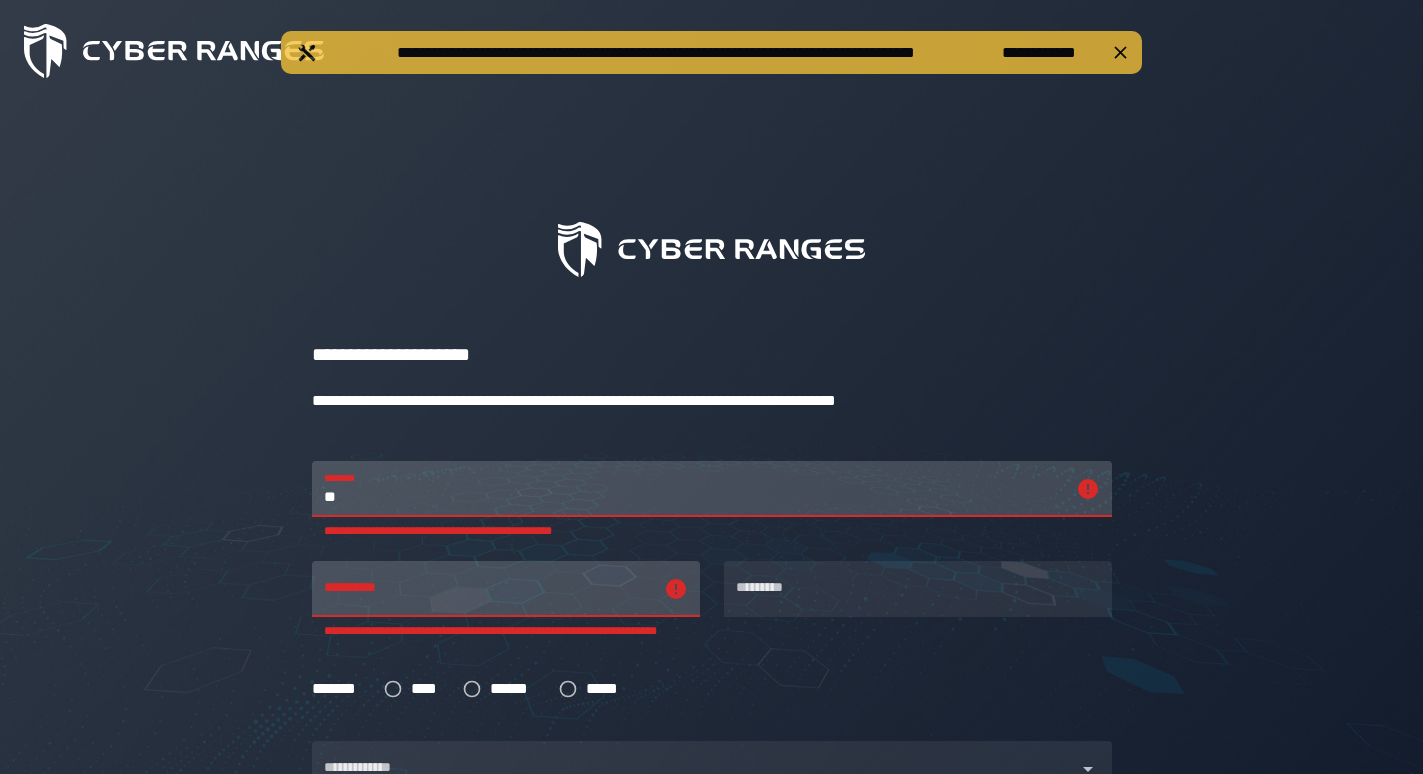 type on "*" 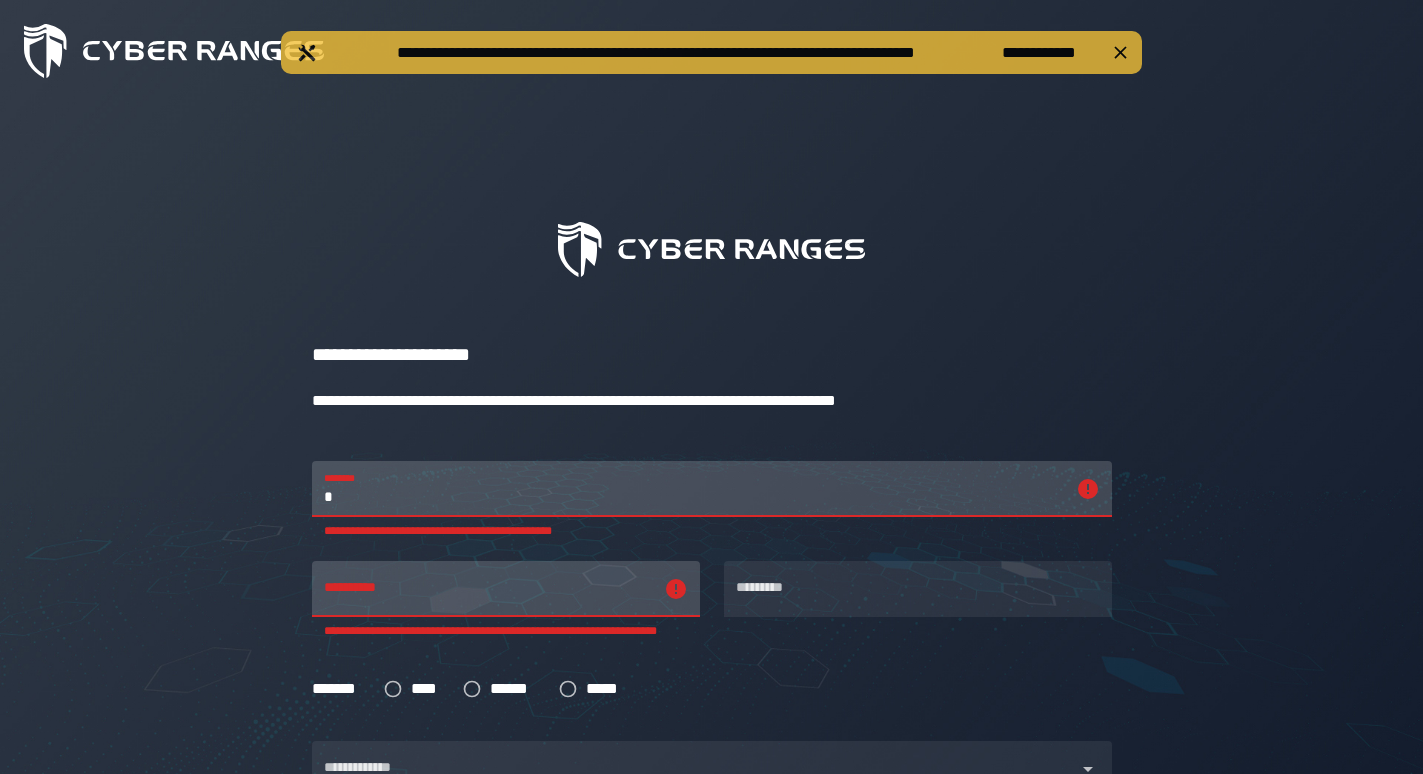 type 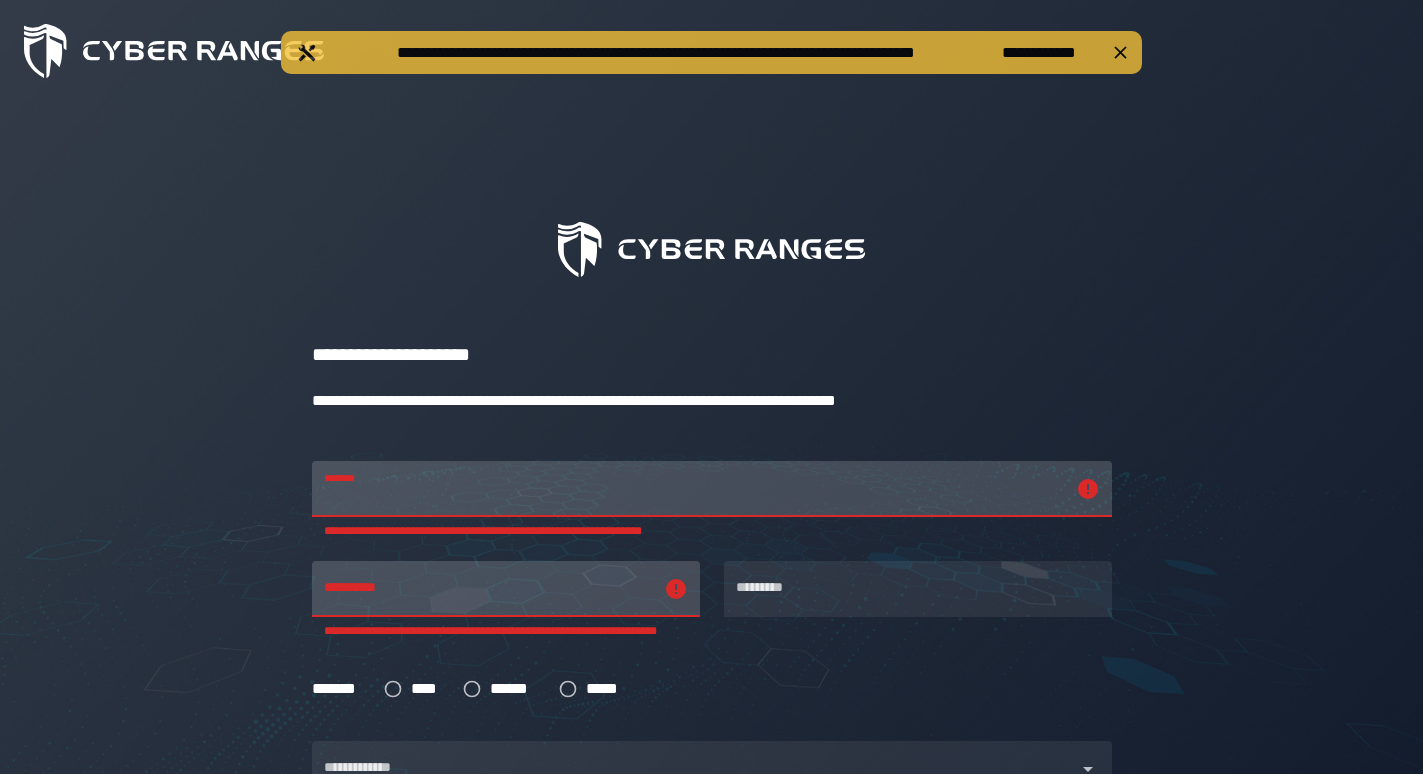 click on "**********" at bounding box center (694, 489) 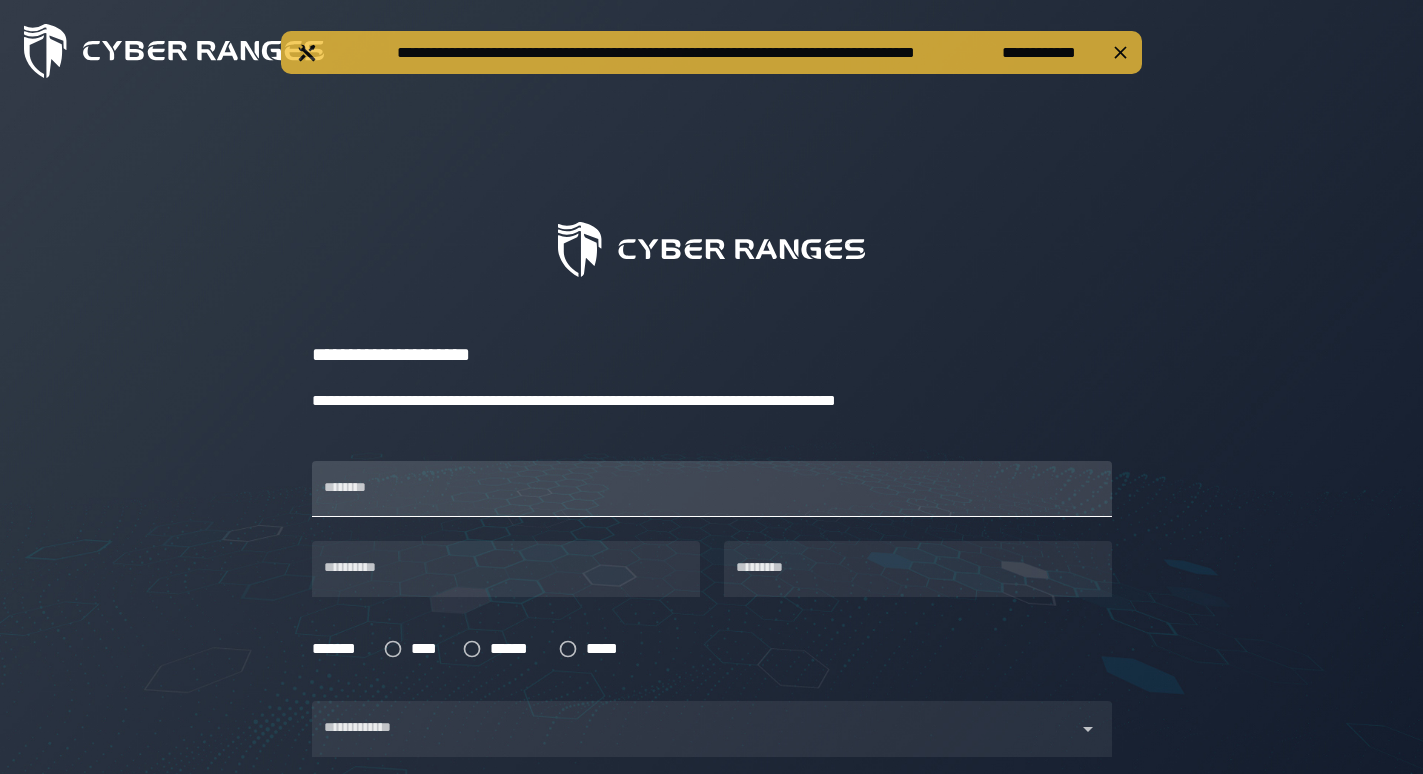 scroll, scrollTop: 0, scrollLeft: 0, axis: both 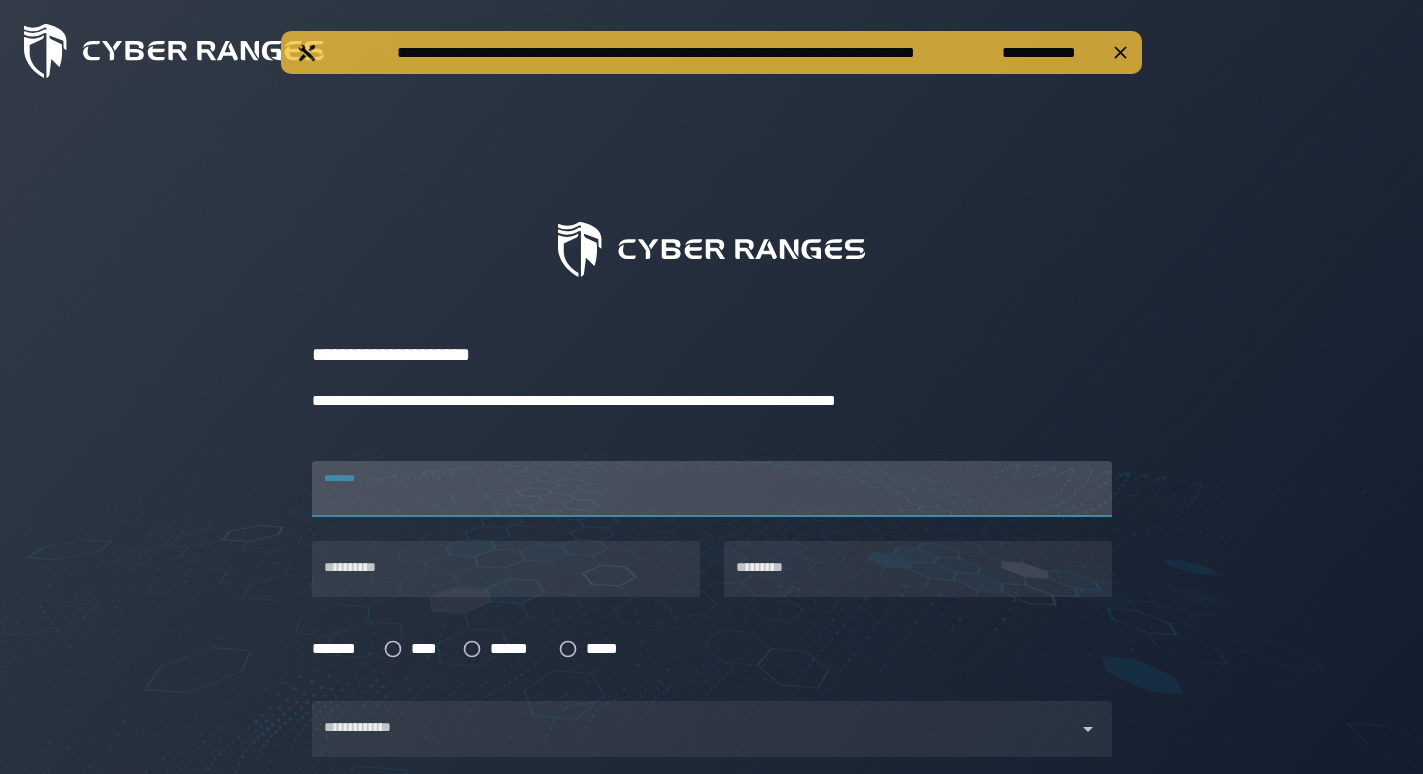 click on "********" at bounding box center [712, 489] 